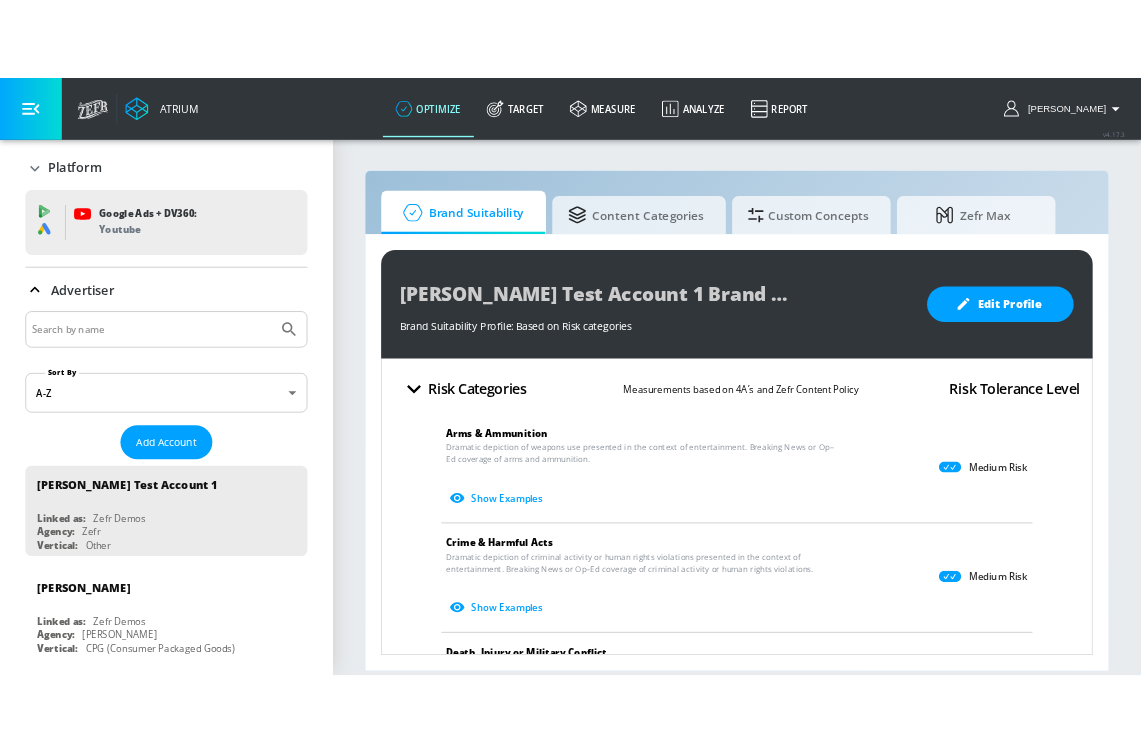 scroll, scrollTop: 0, scrollLeft: 0, axis: both 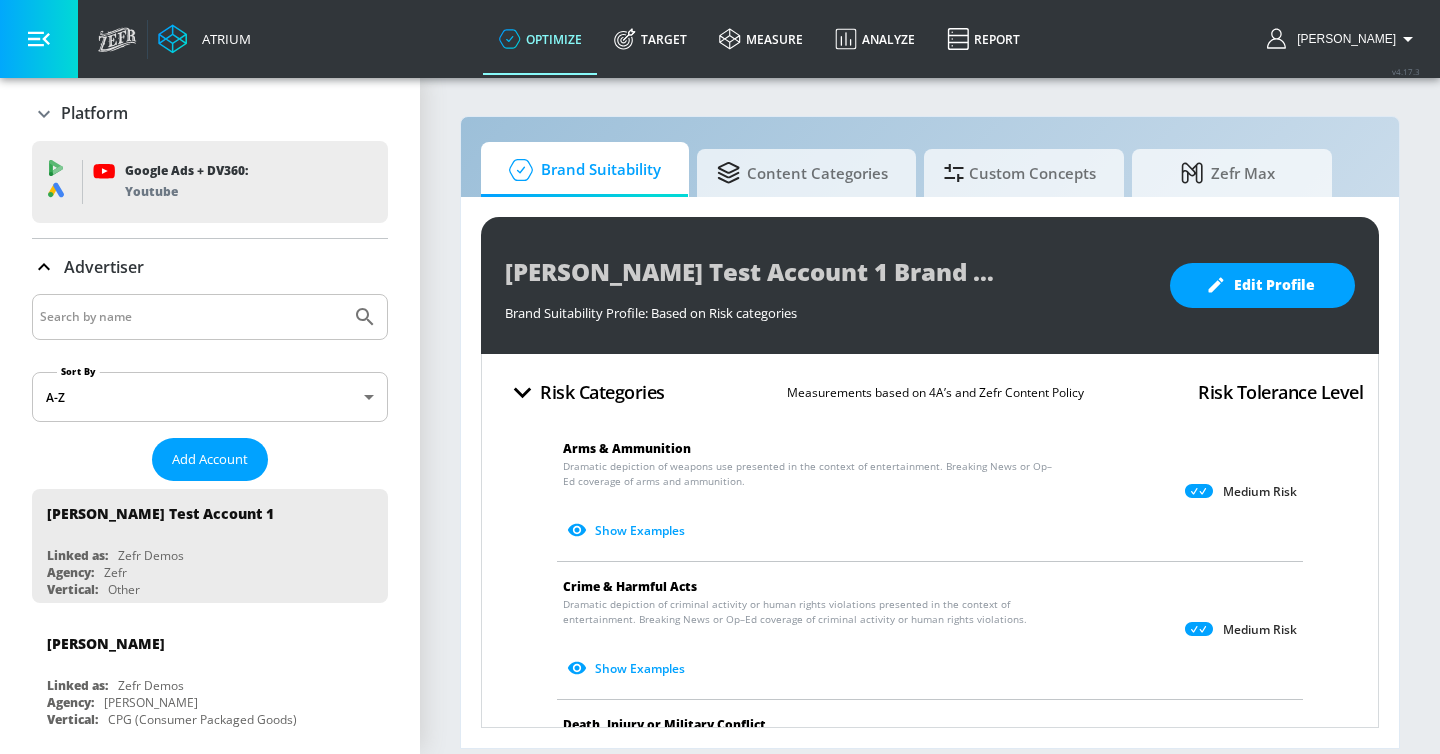 click at bounding box center [191, 317] 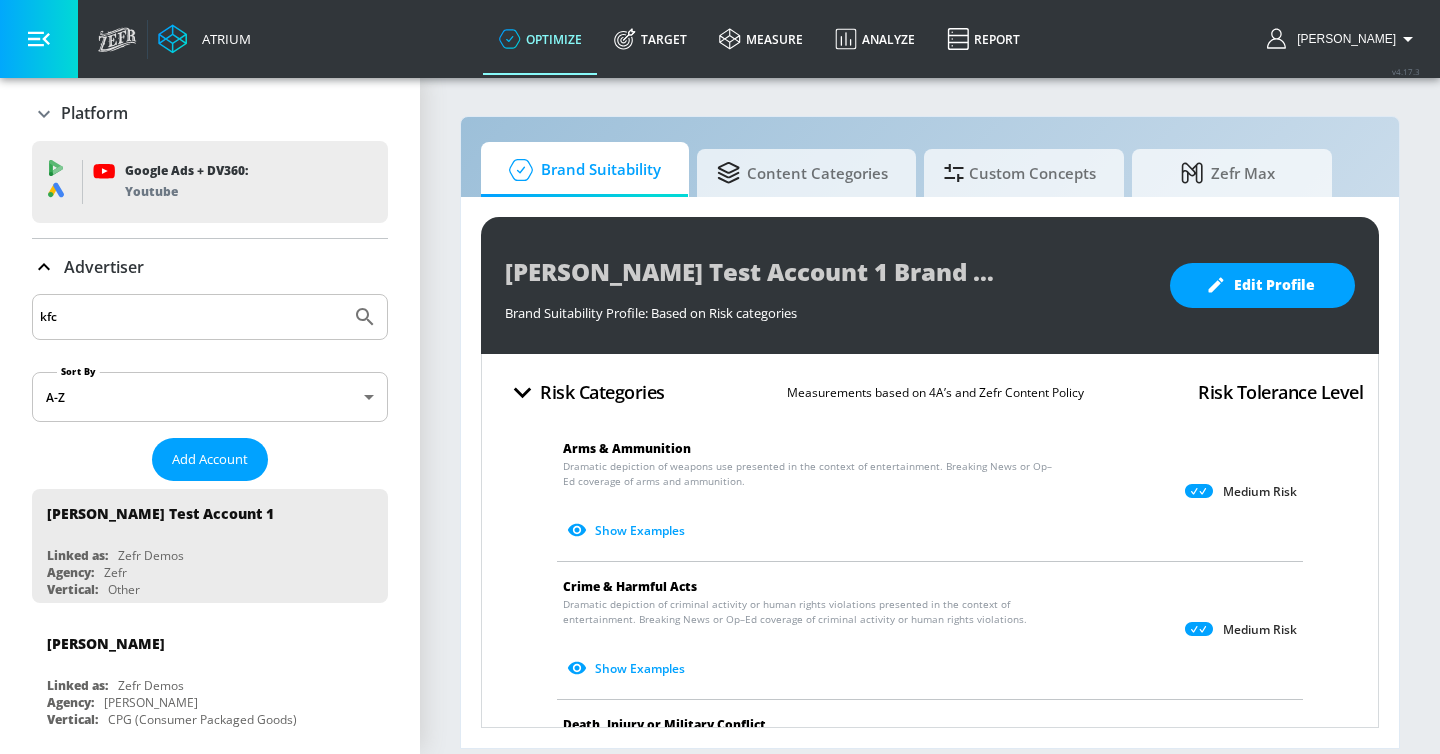 type on "kfc" 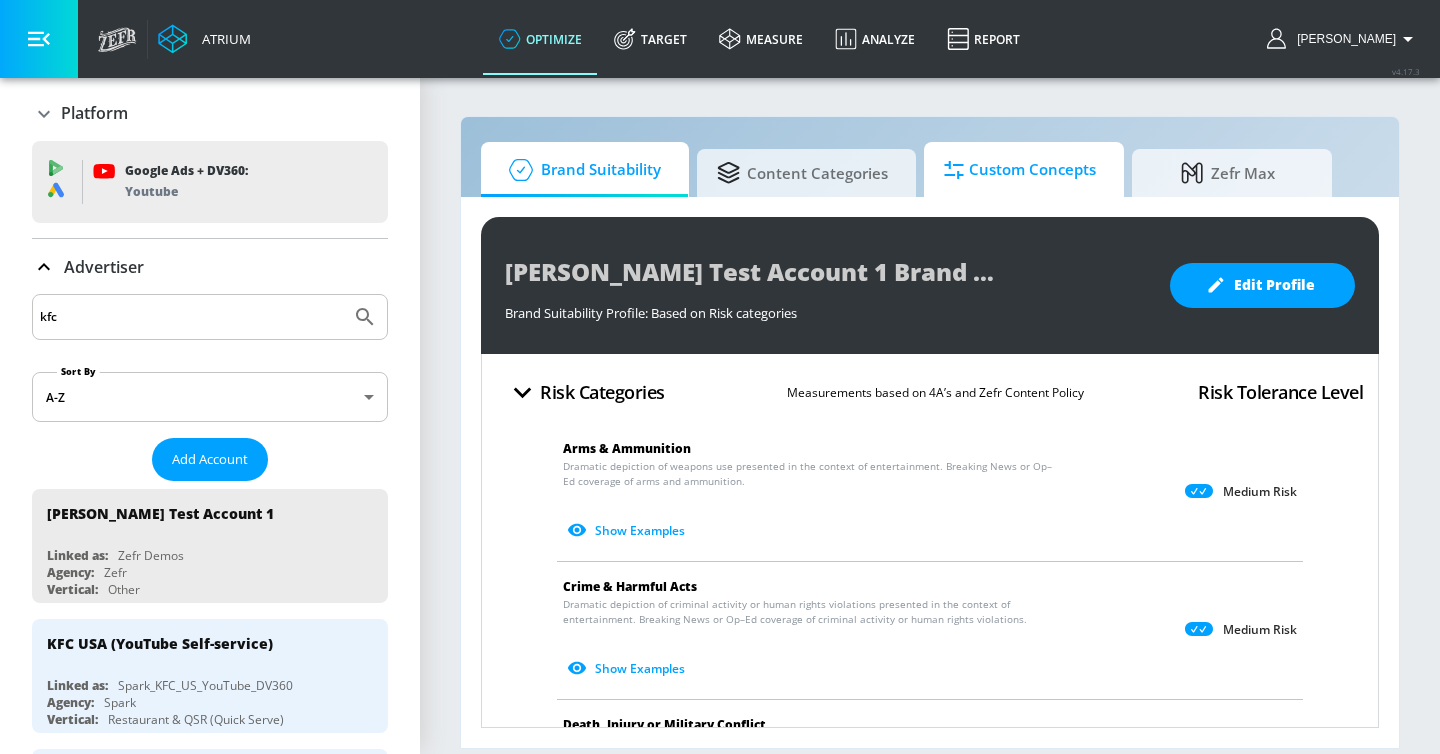 click on "Custom Concepts" at bounding box center [1020, 170] 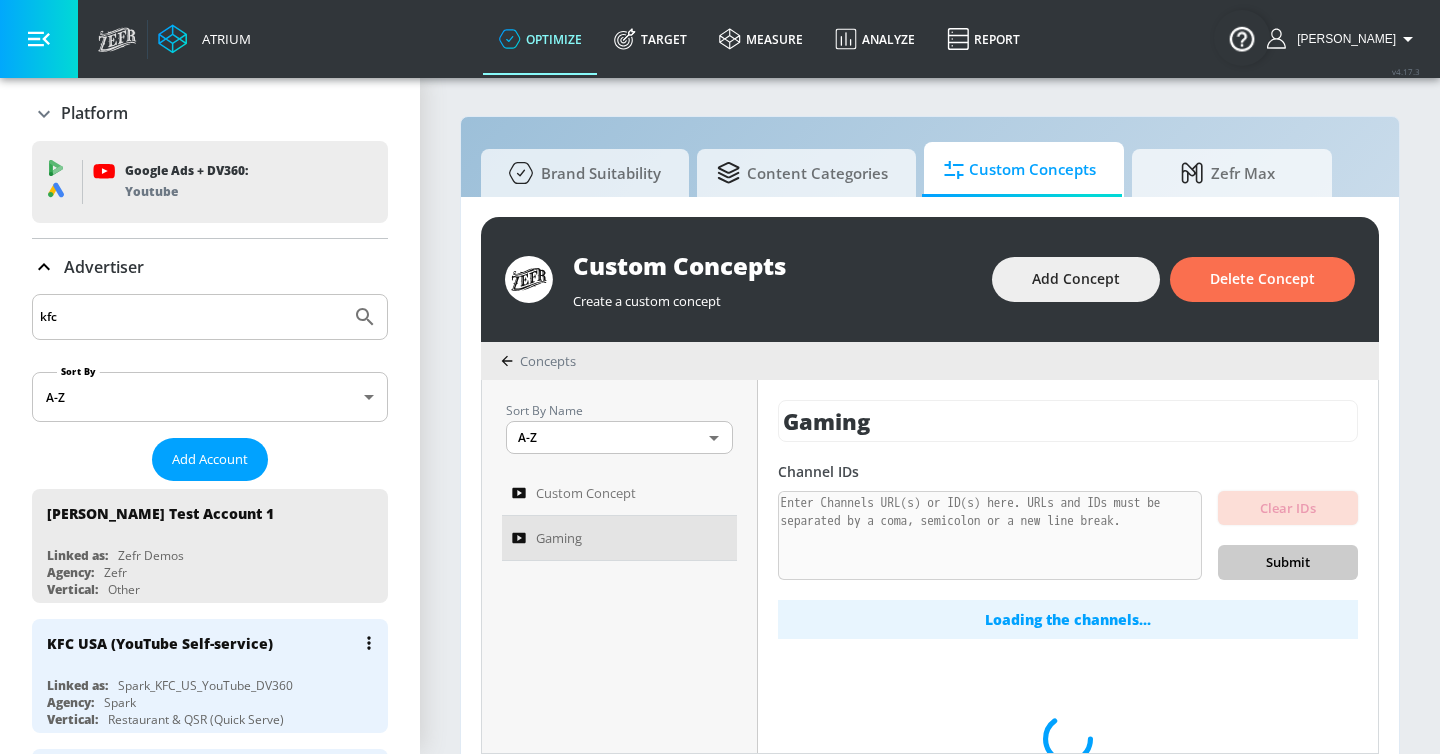 click on "KFC USA (YouTube Self-service) Linked as: Spark_KFC_US_YouTube_DV360 Agency: Spark Vertical: Restaurant & QSR (Quick Serve)" at bounding box center [210, 676] 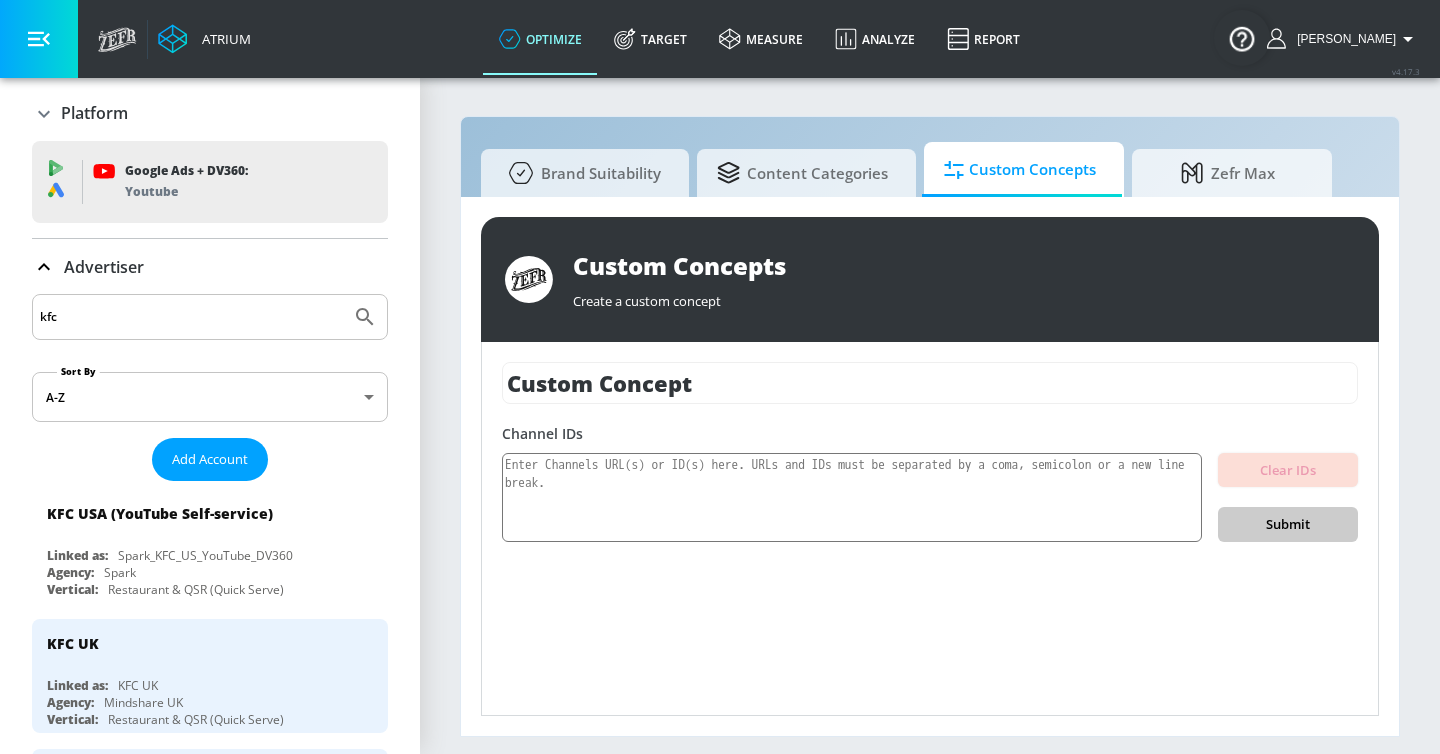 drag, startPoint x: 787, startPoint y: 386, endPoint x: 486, endPoint y: 386, distance: 301 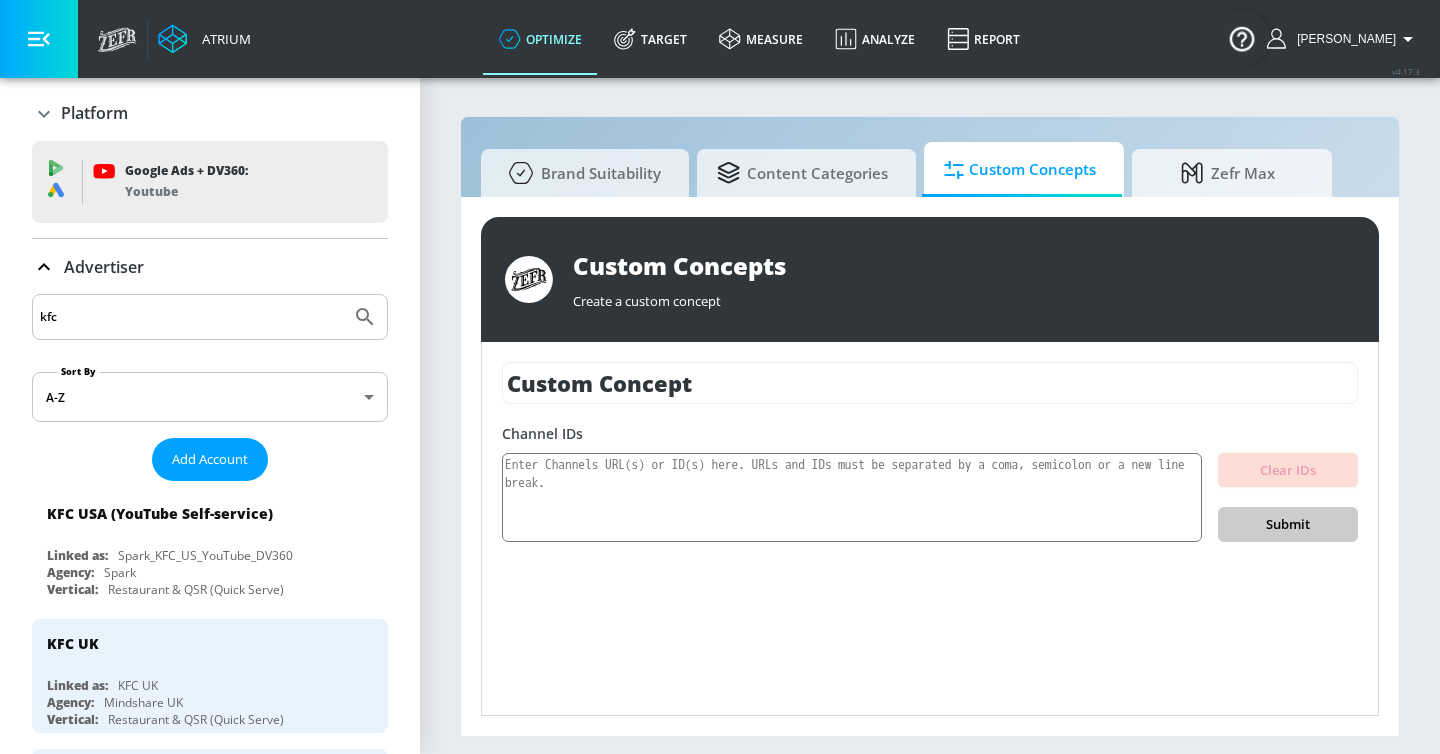 click on "Custom Concept Channel IDs Clear IDs Submit" at bounding box center [930, 528] 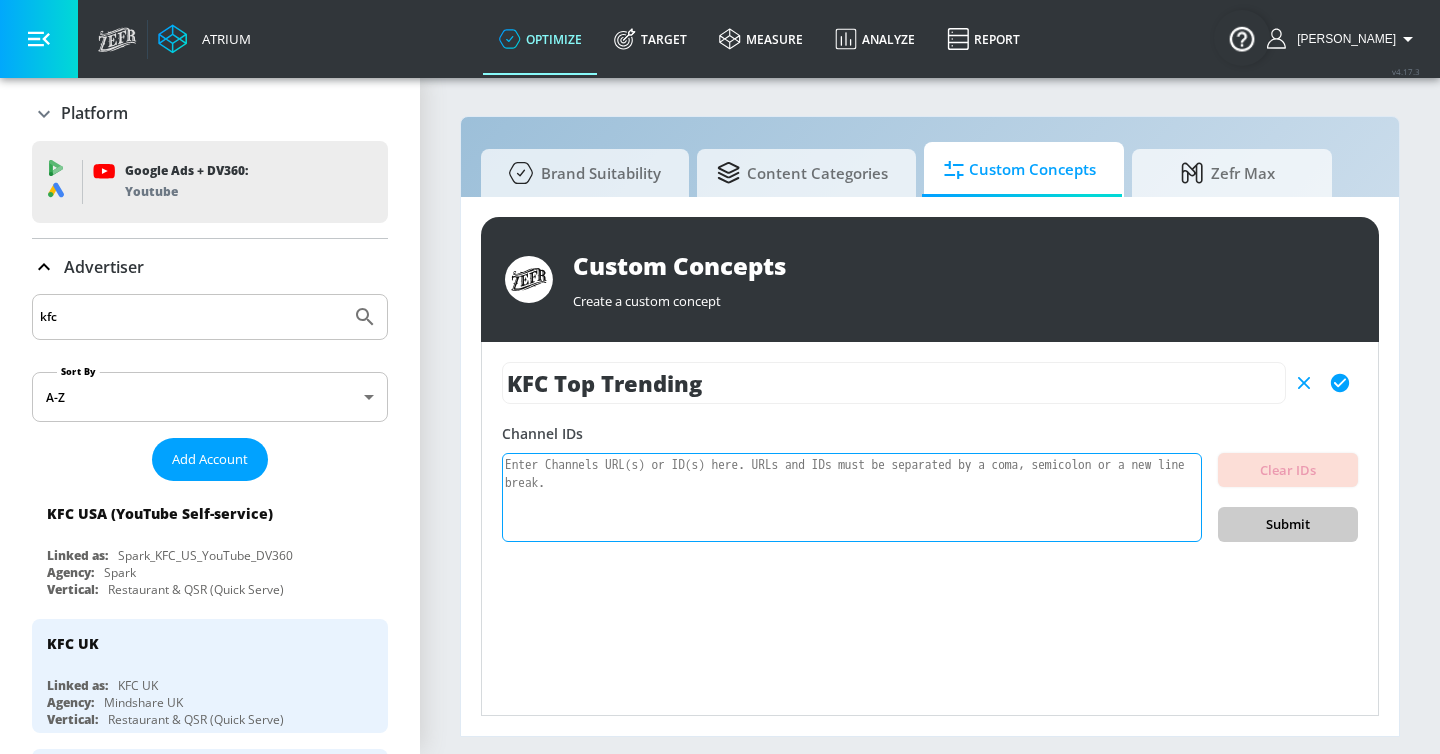 type on "KFC Top Trending" 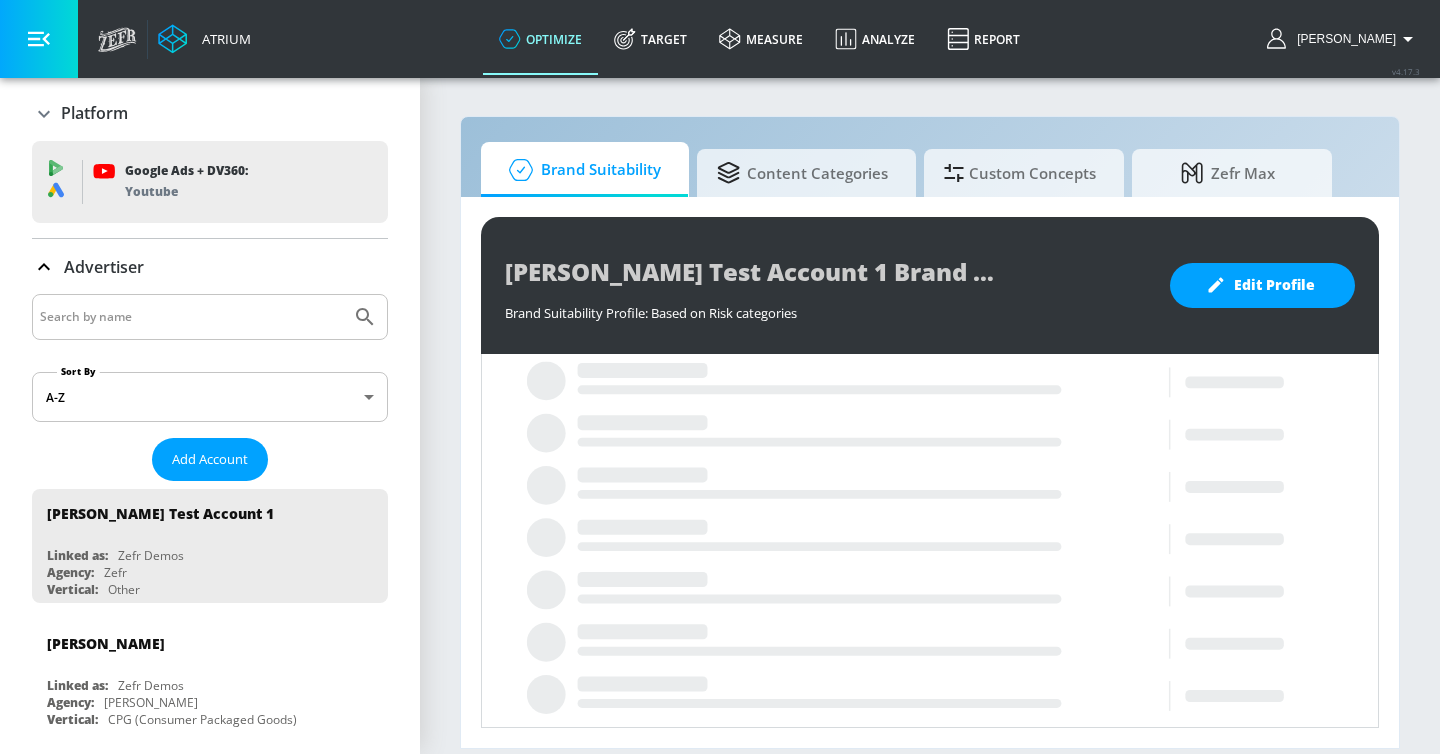 scroll, scrollTop: 0, scrollLeft: 0, axis: both 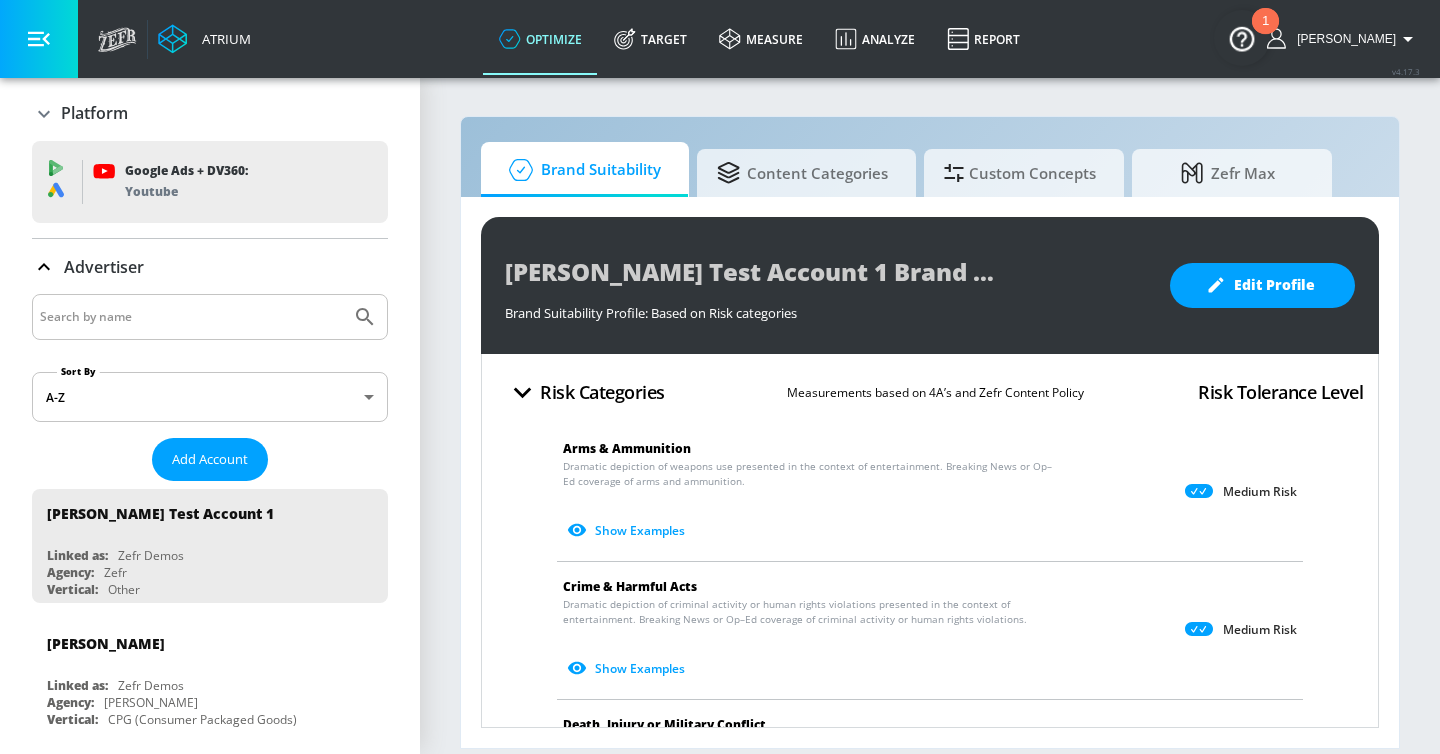 click at bounding box center (191, 317) 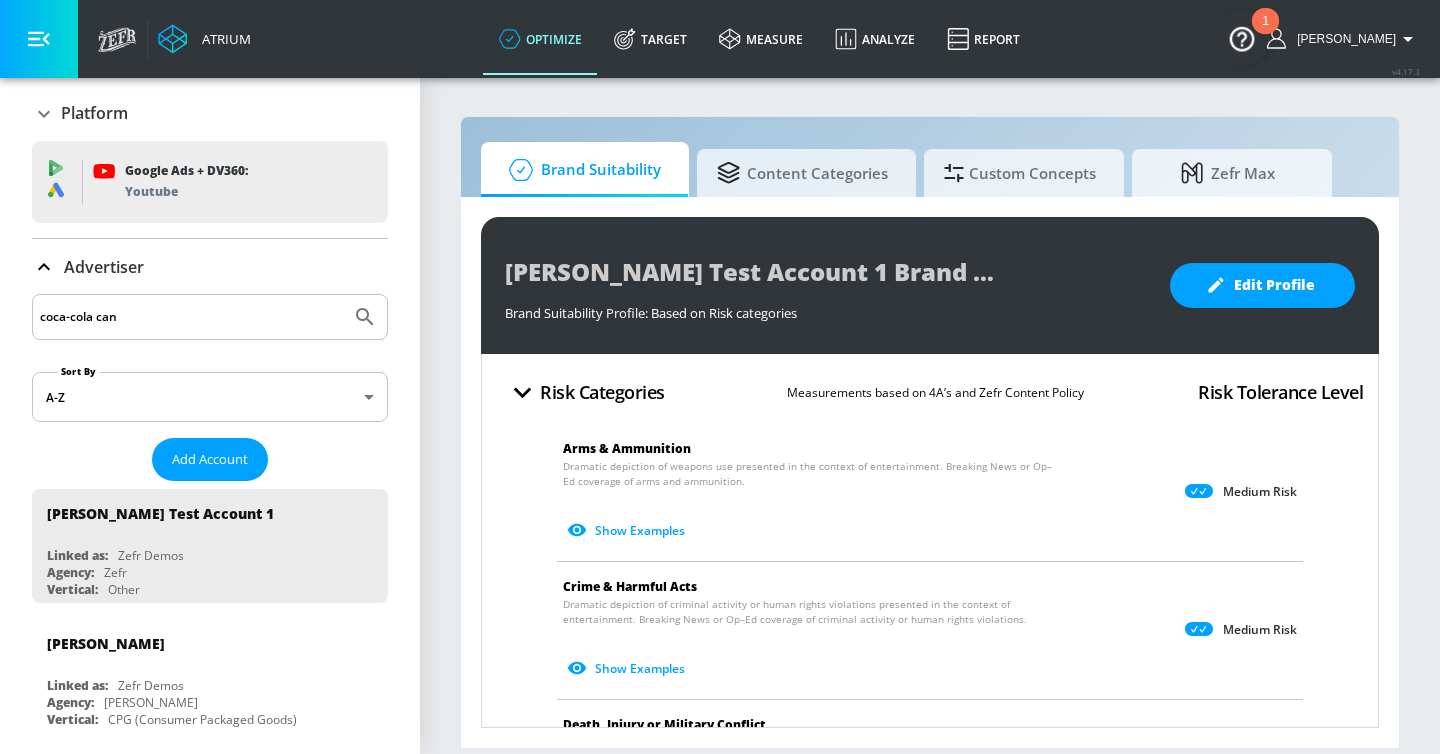 type on "coca-cola can" 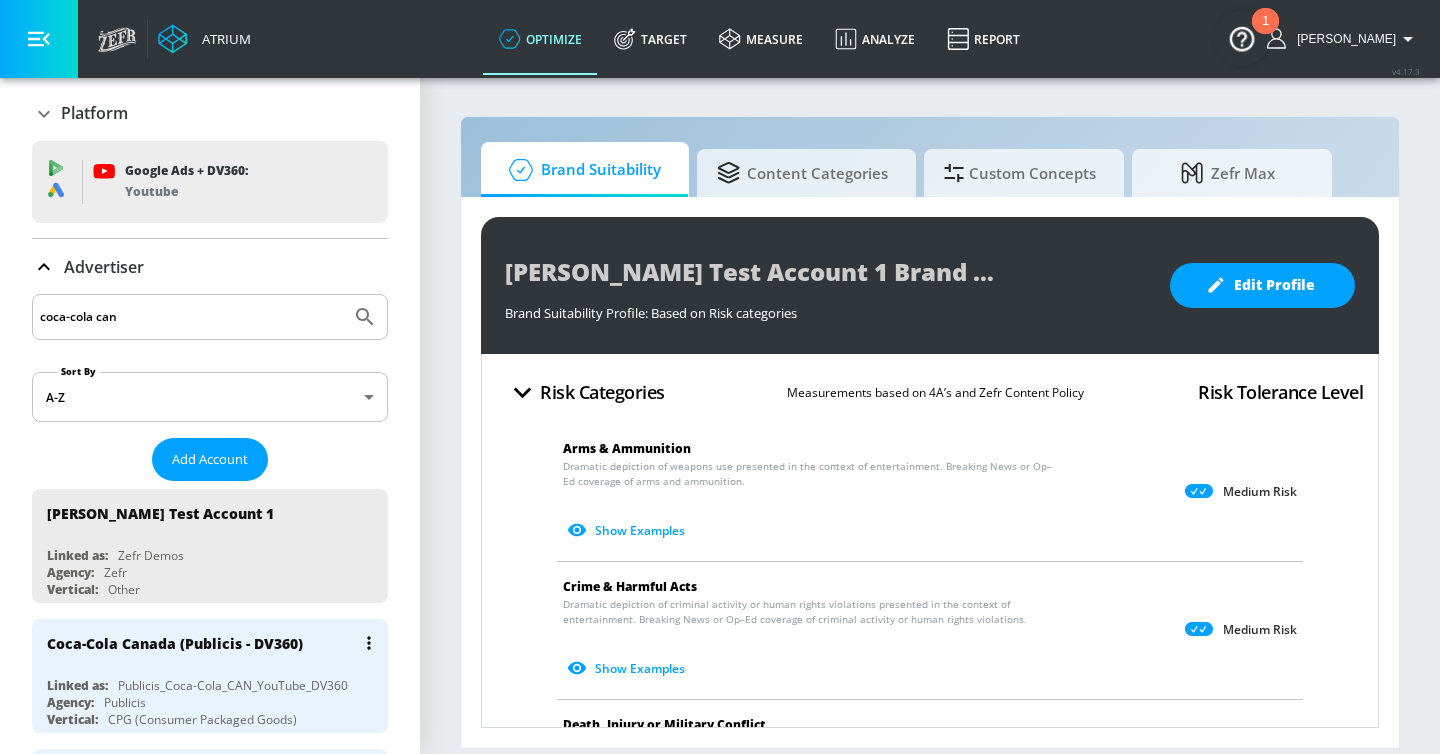 click on "Publicis_Coca-Cola_CAN_YouTube_DV360" at bounding box center [233, 685] 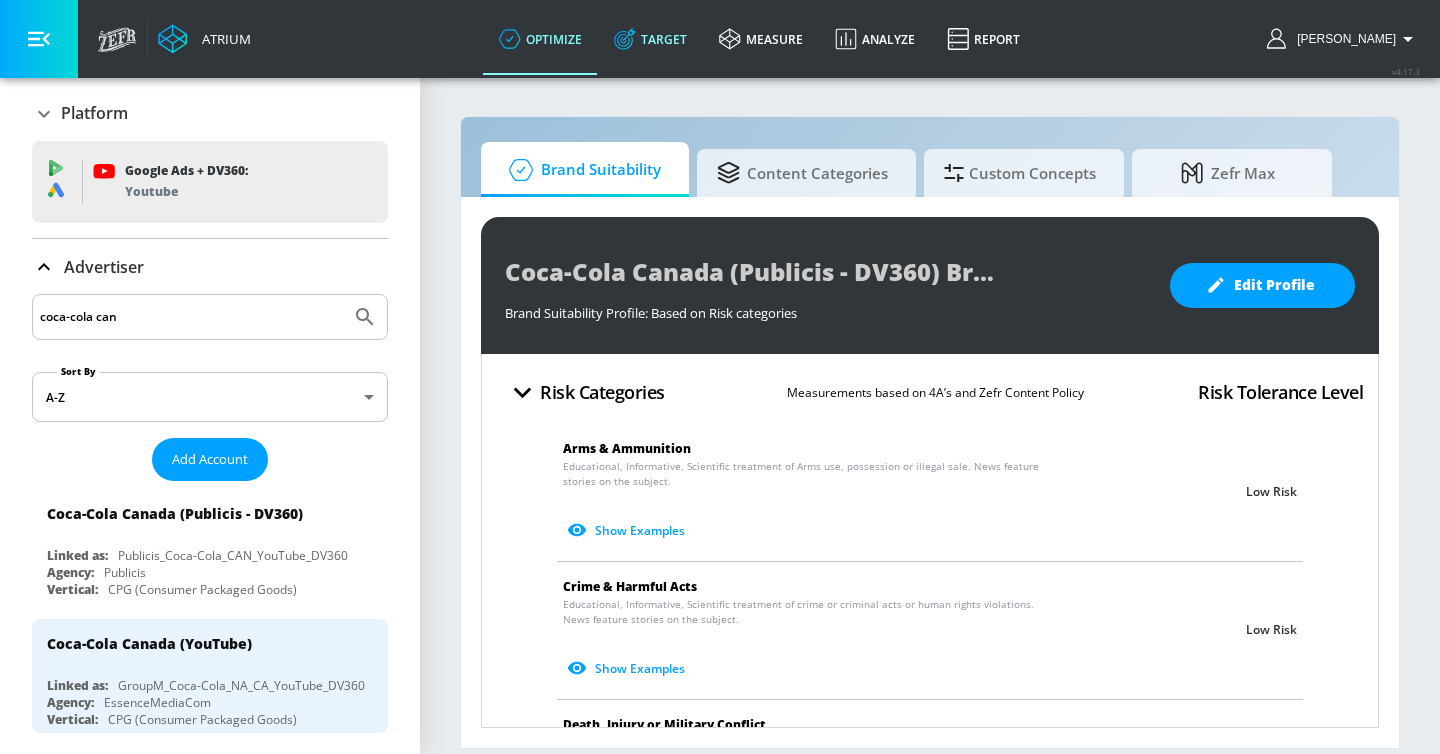 click on "Target" at bounding box center (650, 39) 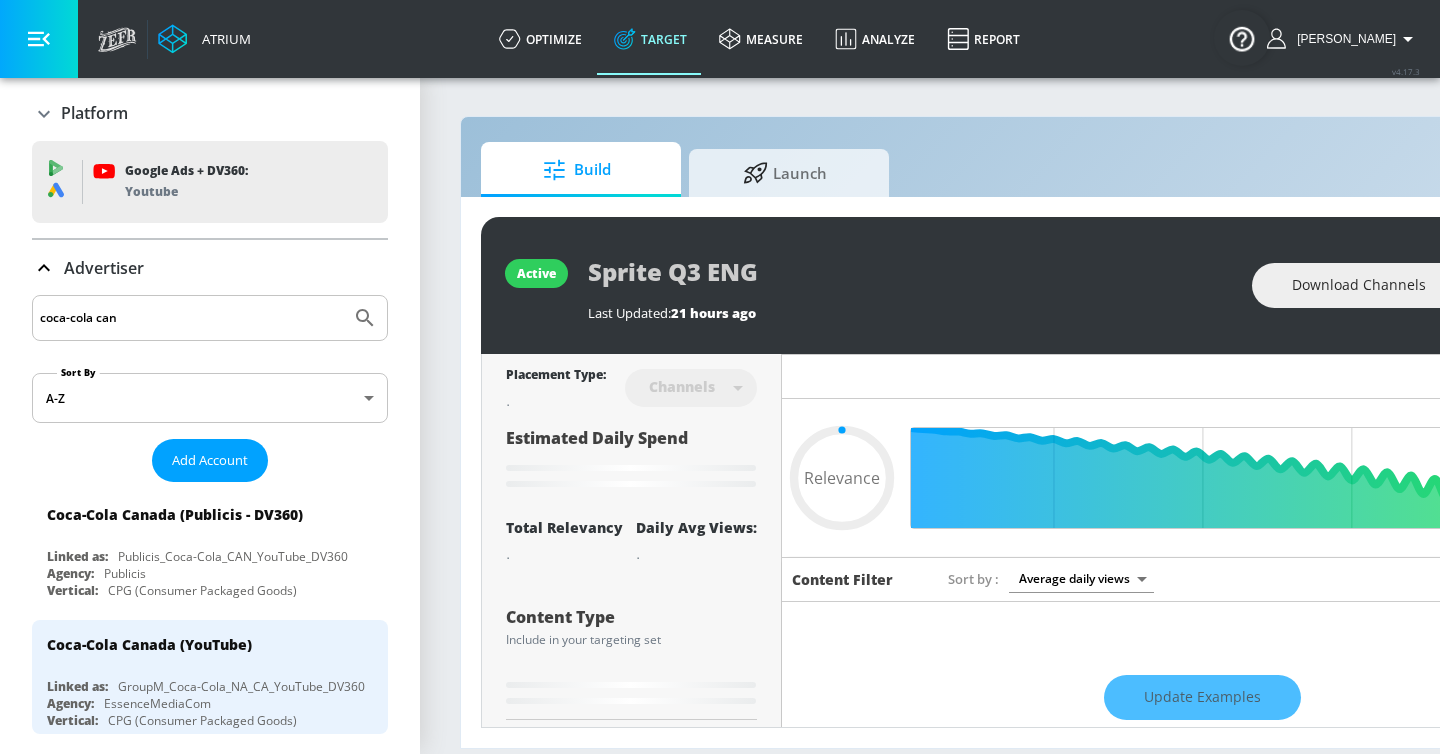 click on "Advertiser" at bounding box center [88, 268] 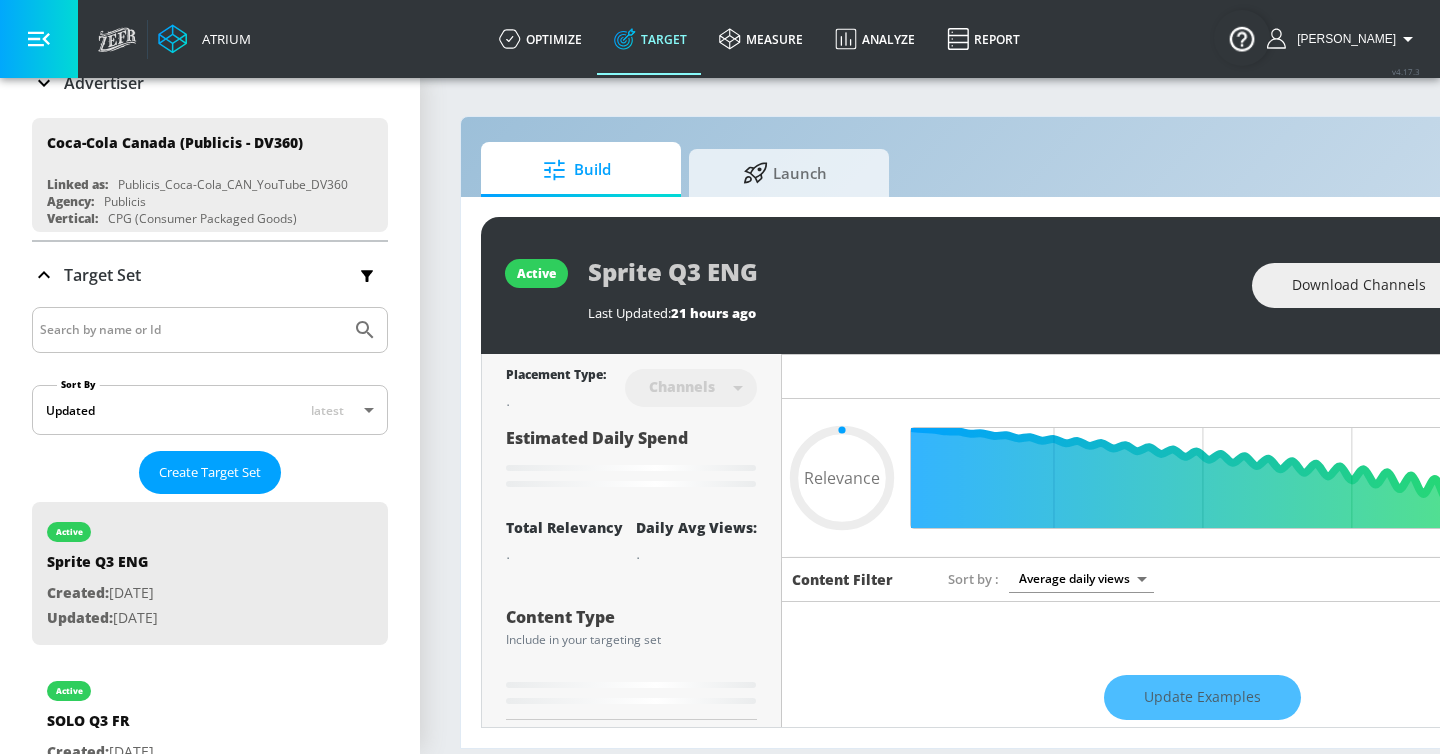 scroll, scrollTop: 250, scrollLeft: 0, axis: vertical 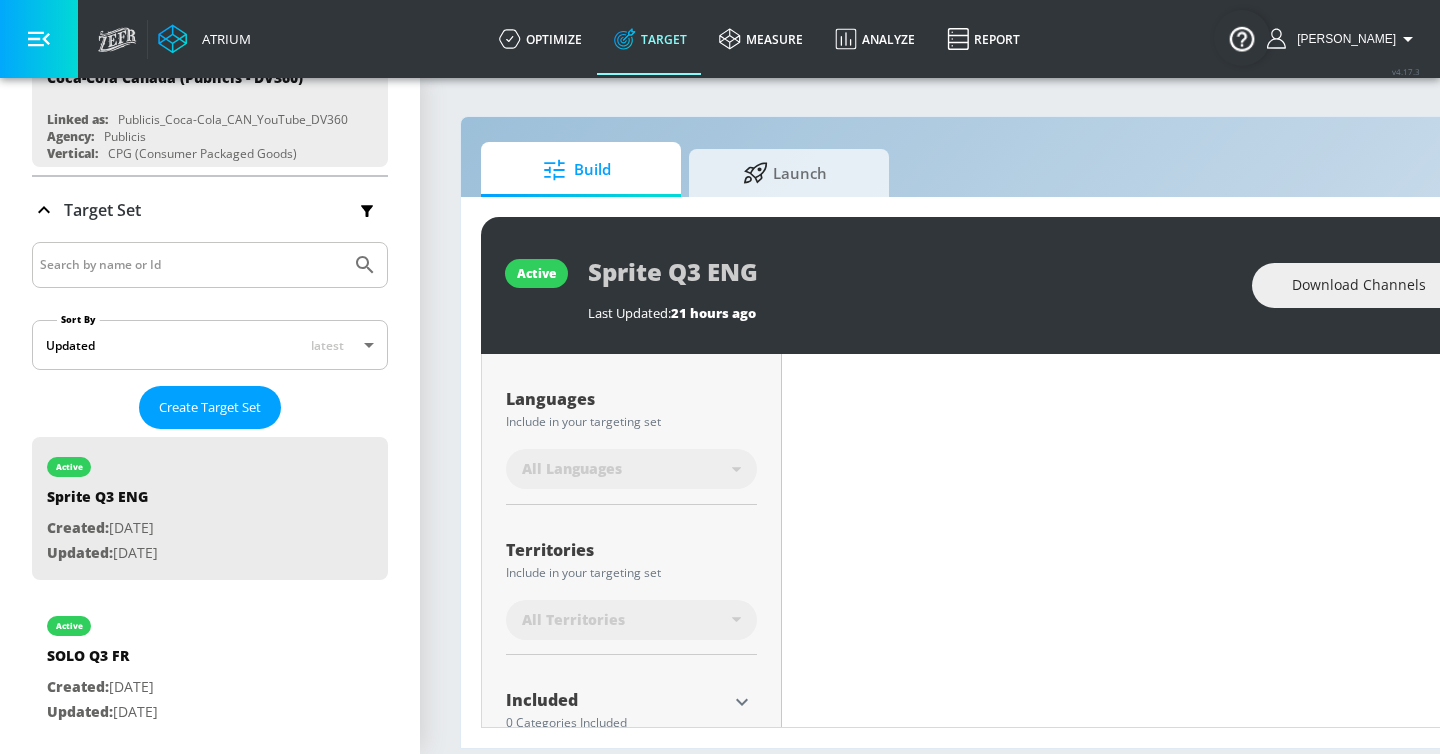 type on "0.53" 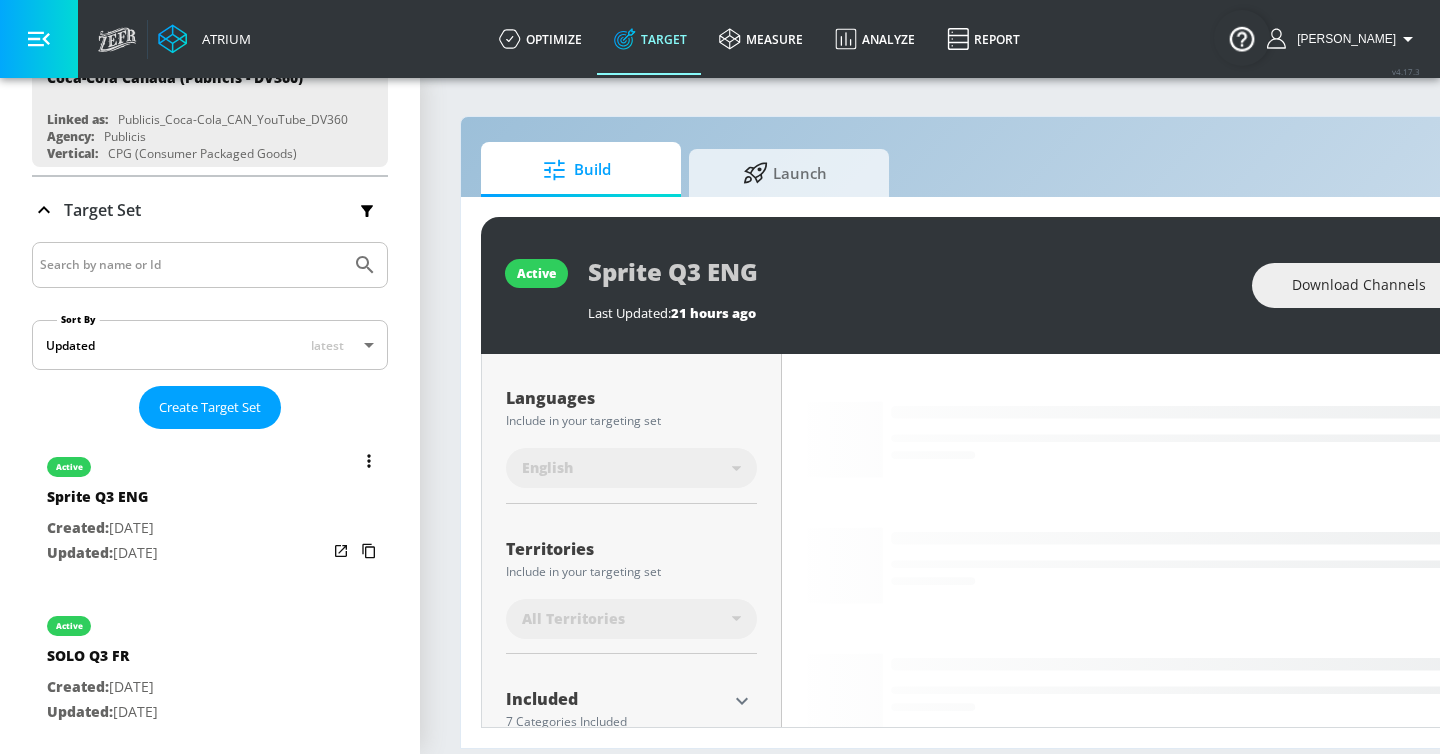 click 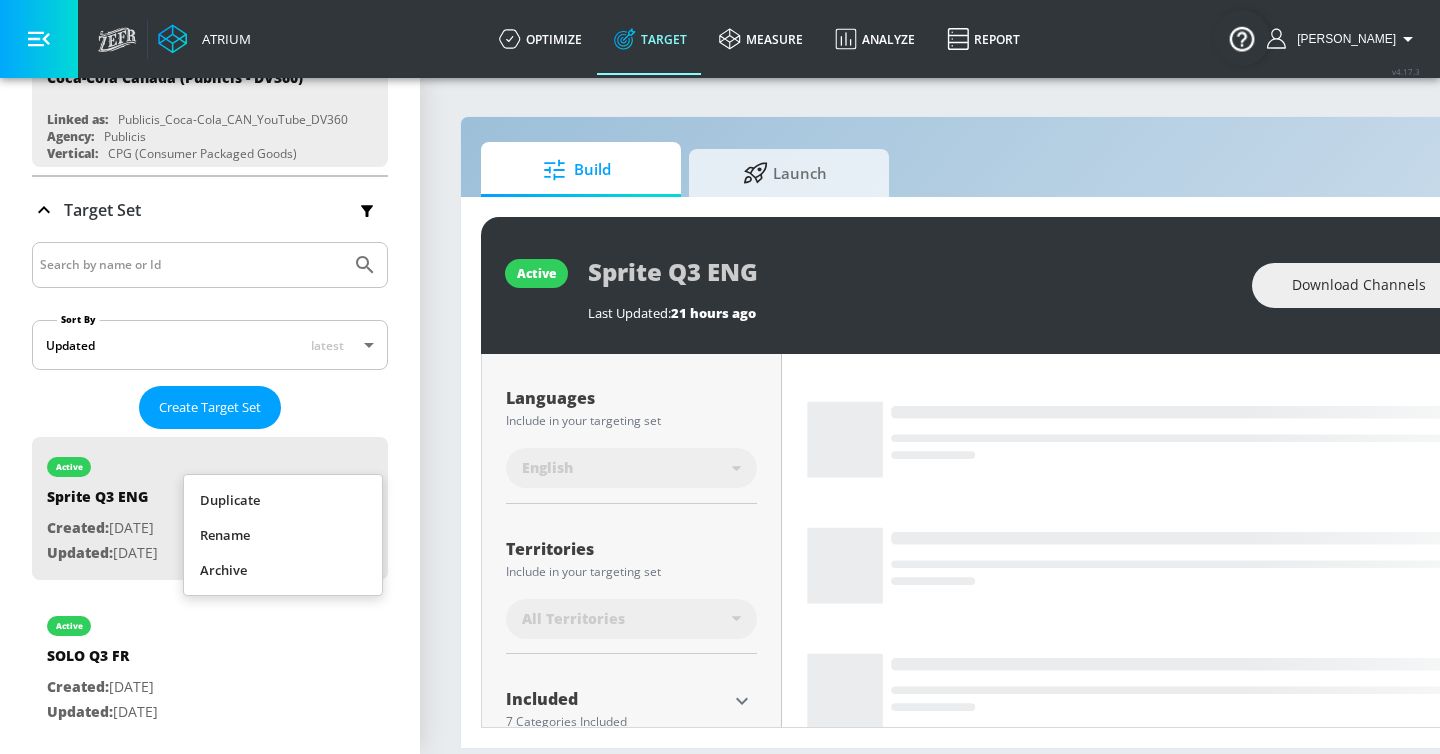 click on "Duplicate" at bounding box center (283, 500) 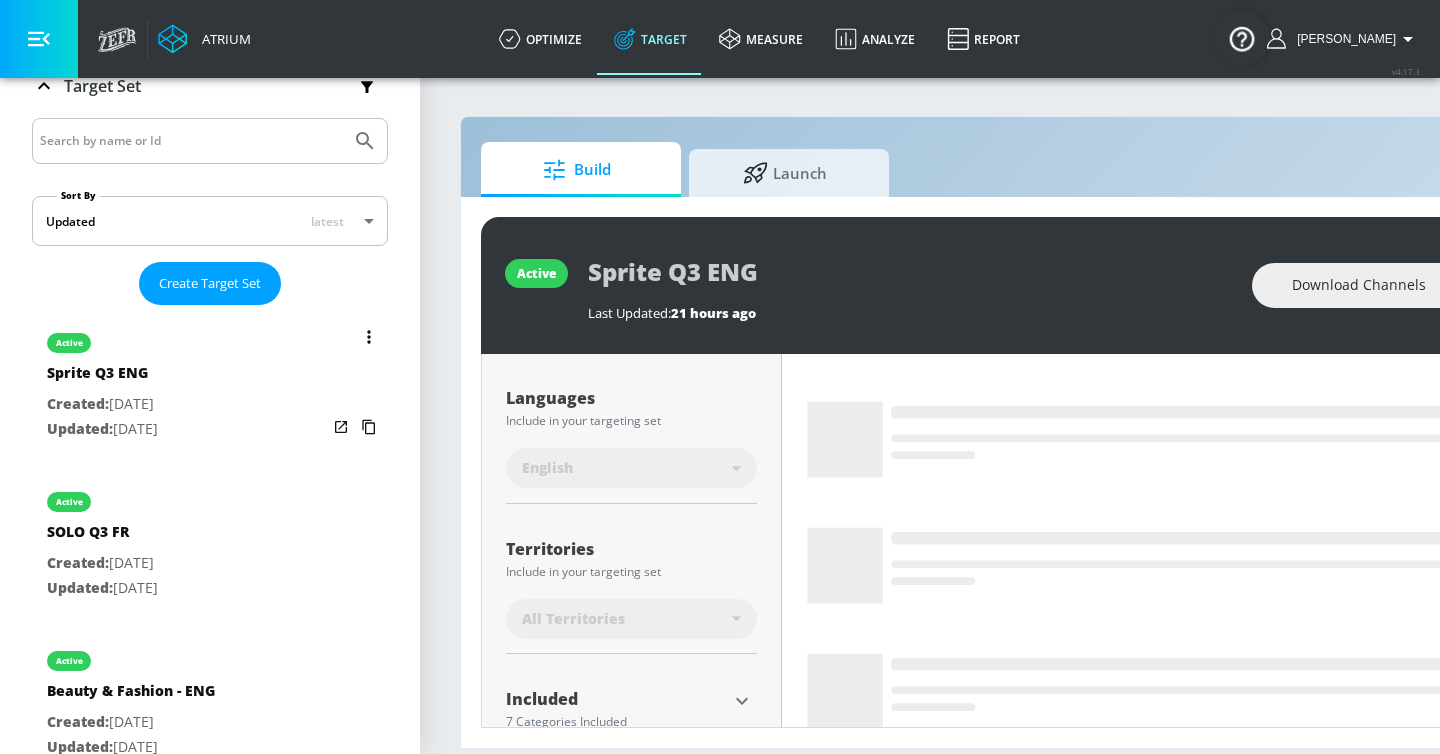 scroll, scrollTop: 401, scrollLeft: 0, axis: vertical 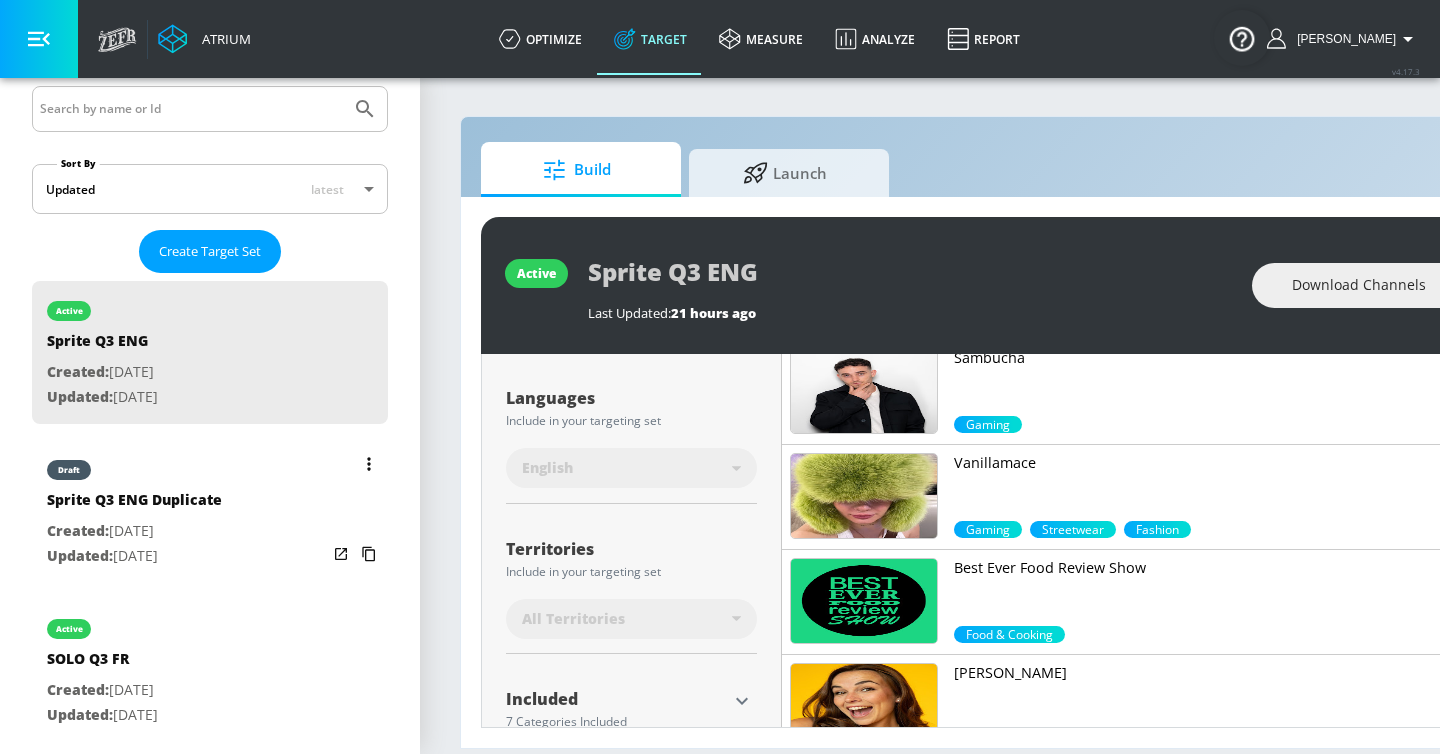 click on "draft Sprite Q3 ENG Duplicate Created:  Jul. 25, 2025 Updated:  Jul. 25, 2025" at bounding box center [210, 511] 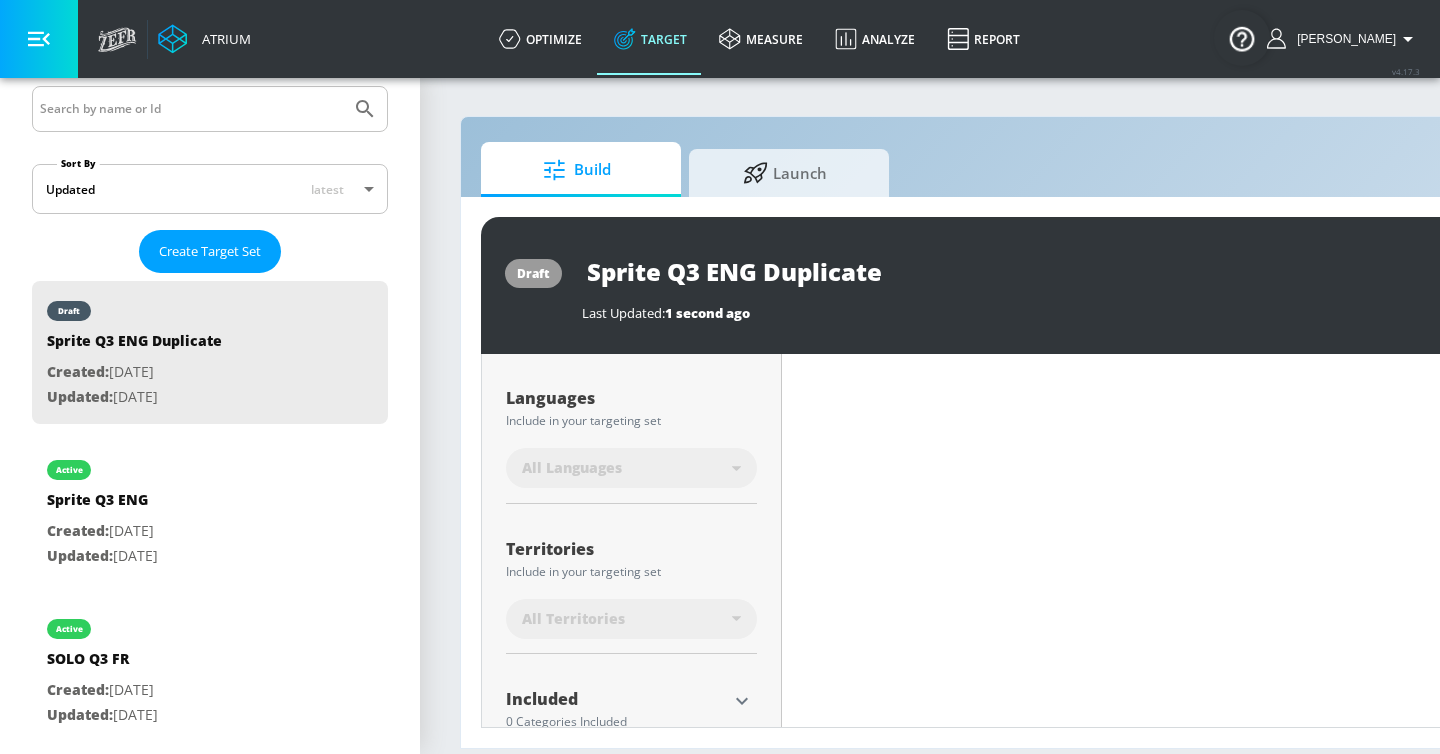 scroll, scrollTop: 366, scrollLeft: 0, axis: vertical 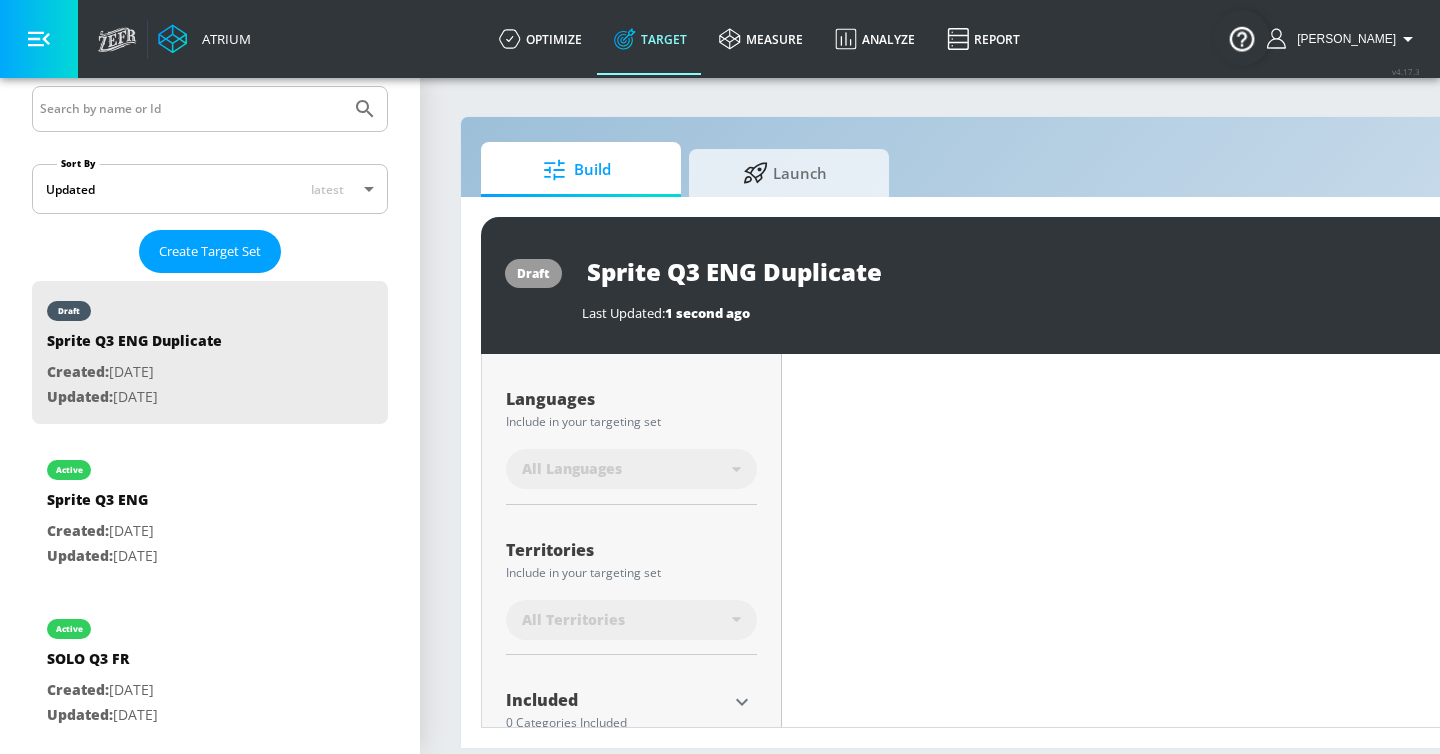 drag, startPoint x: 708, startPoint y: 271, endPoint x: 967, endPoint y: 271, distance: 259 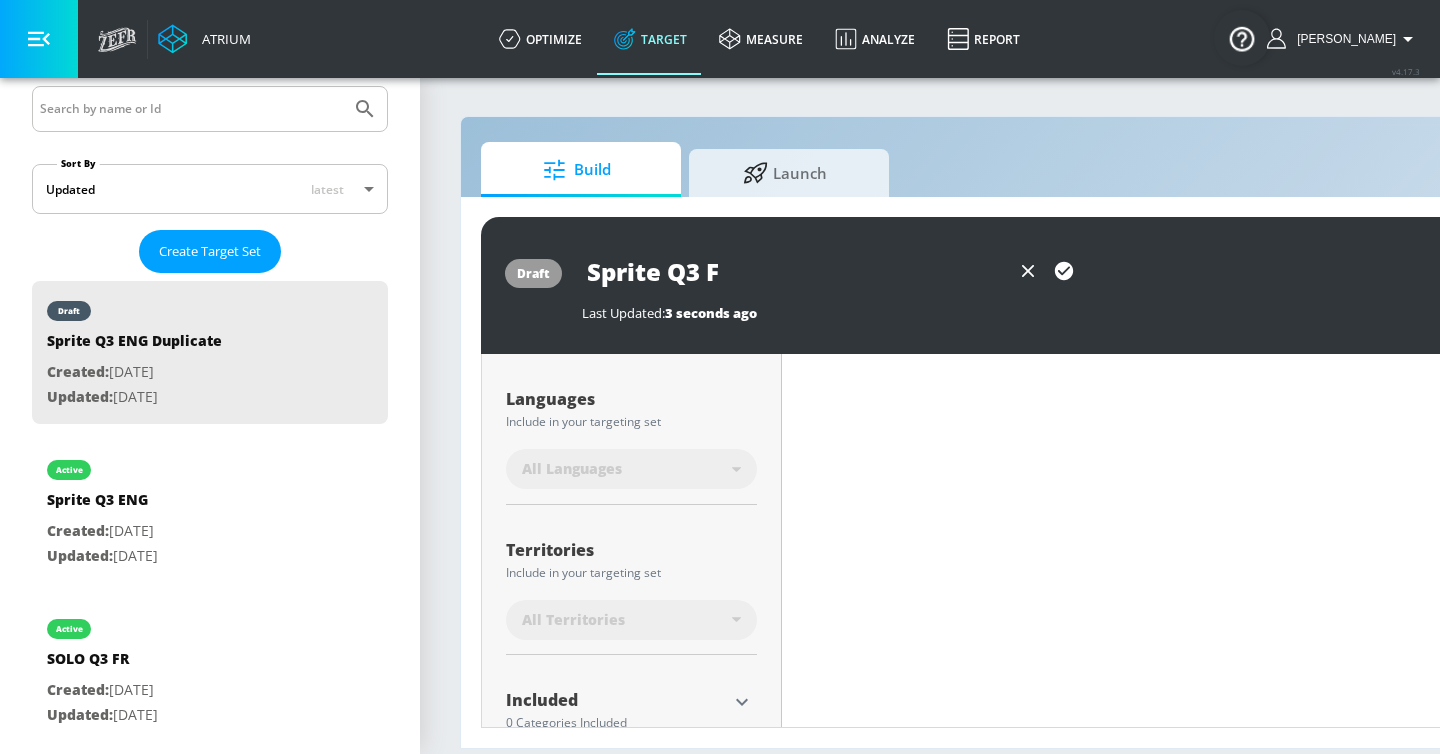 type on "Sprite Q3 FR" 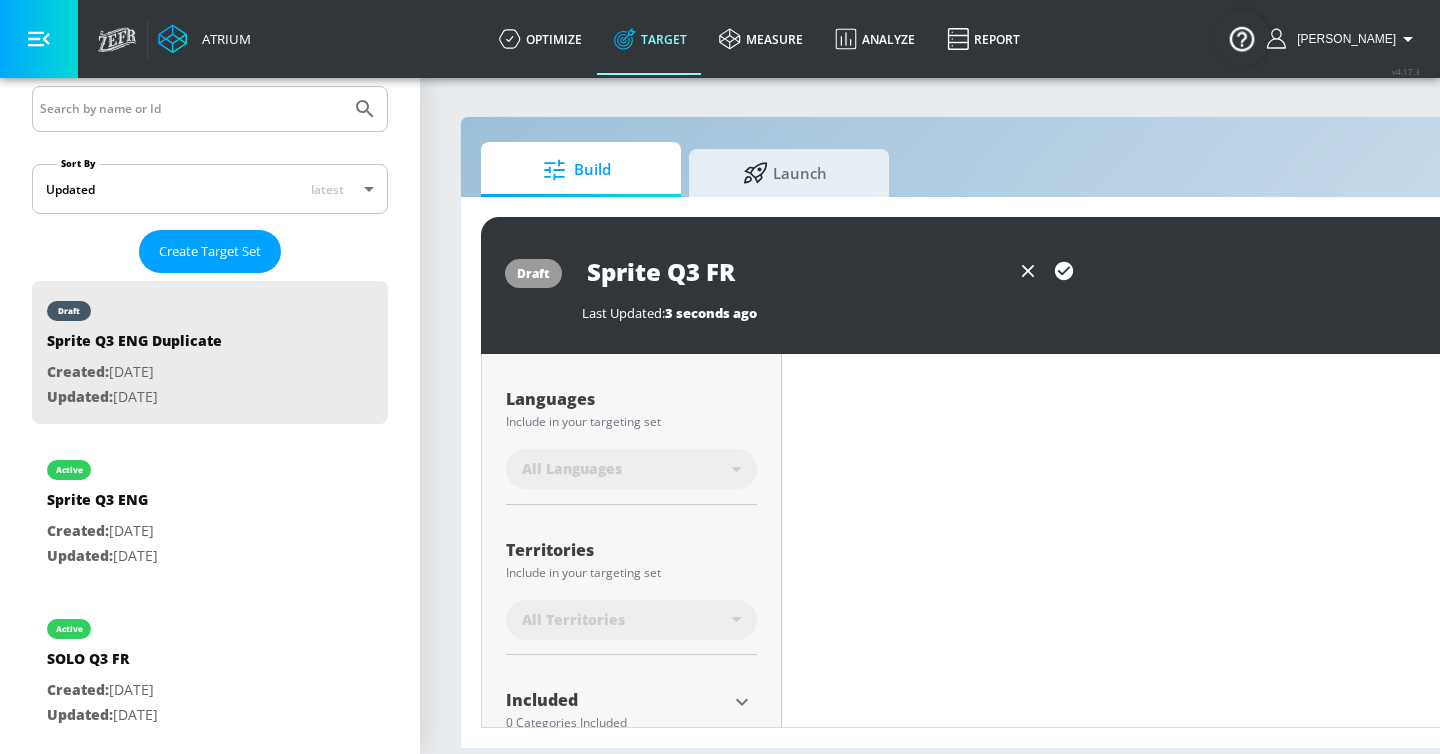 type on "Sprite Q3 FR" 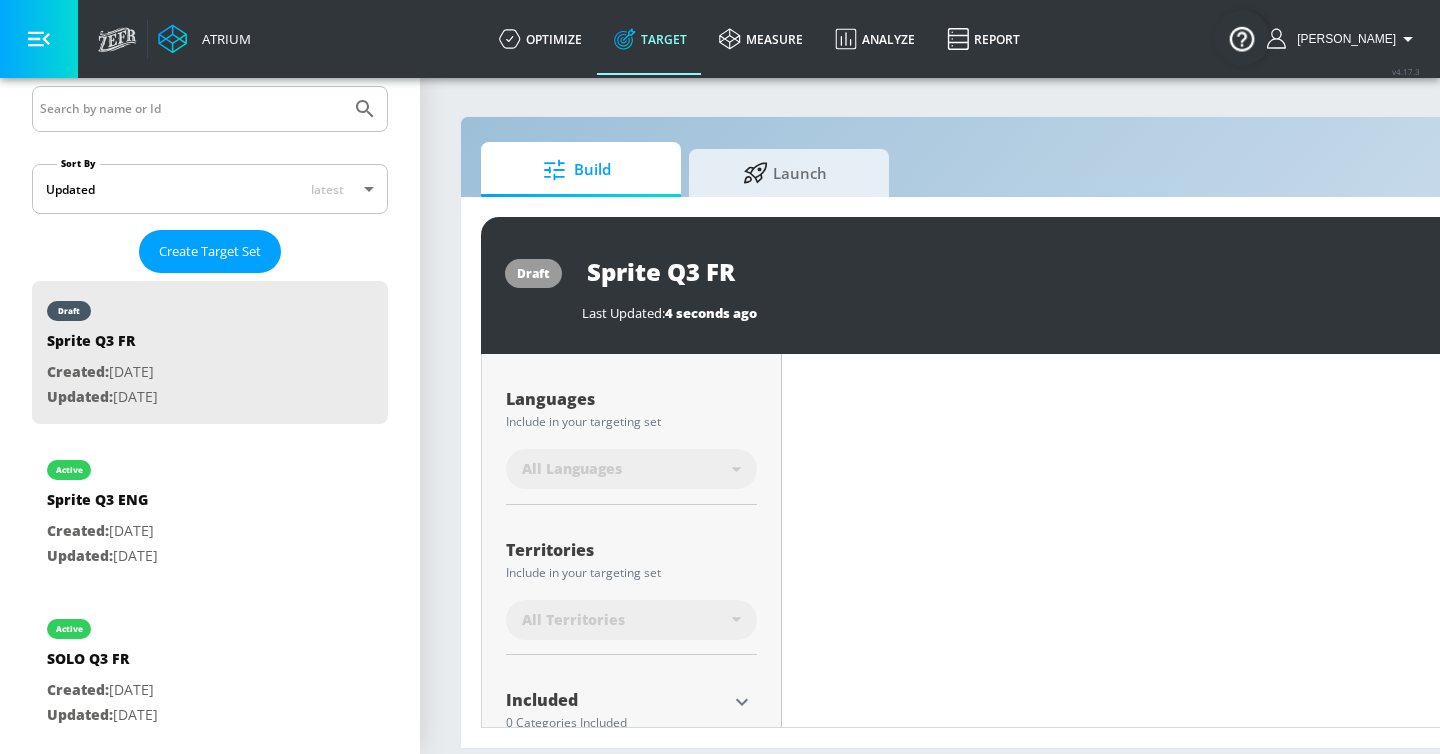 type on "0.05" 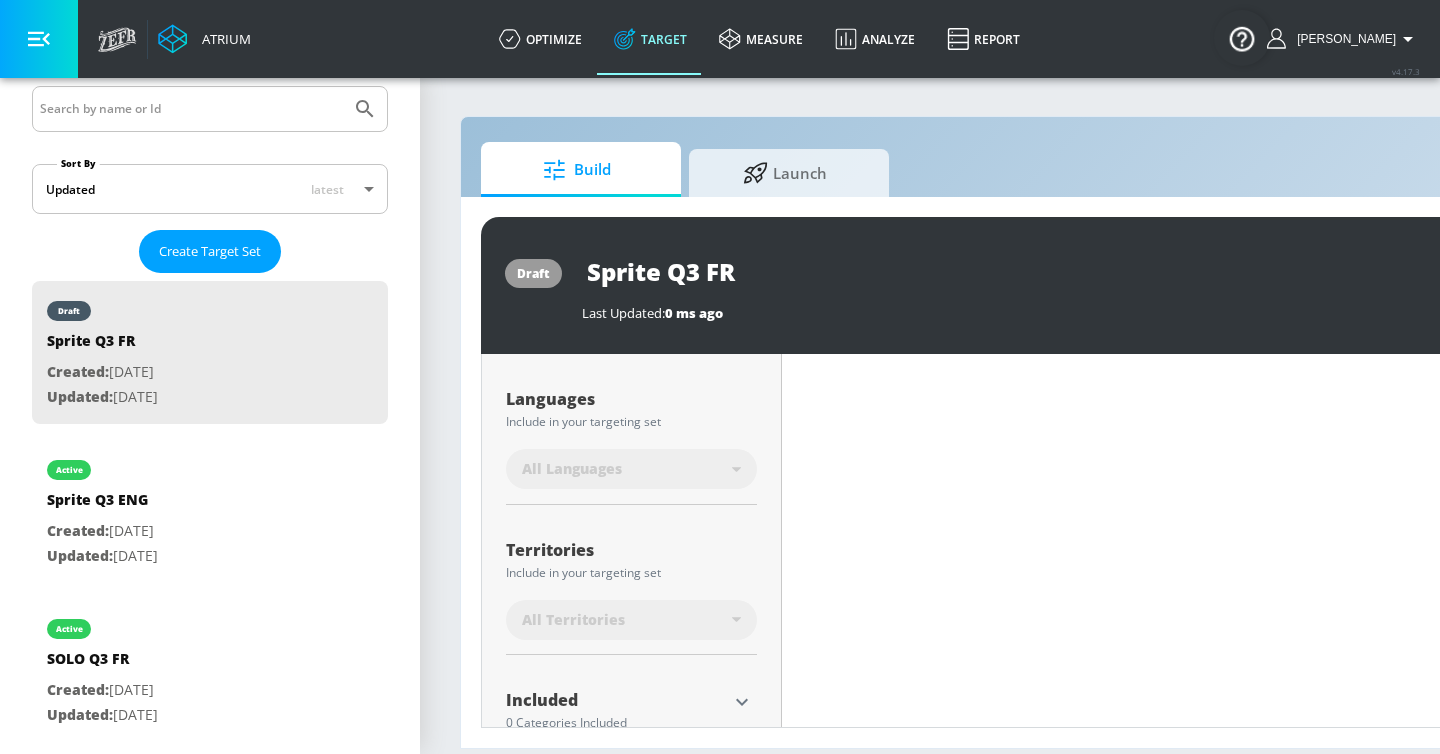 type on "Sprite Q3 ENG Duplicate" 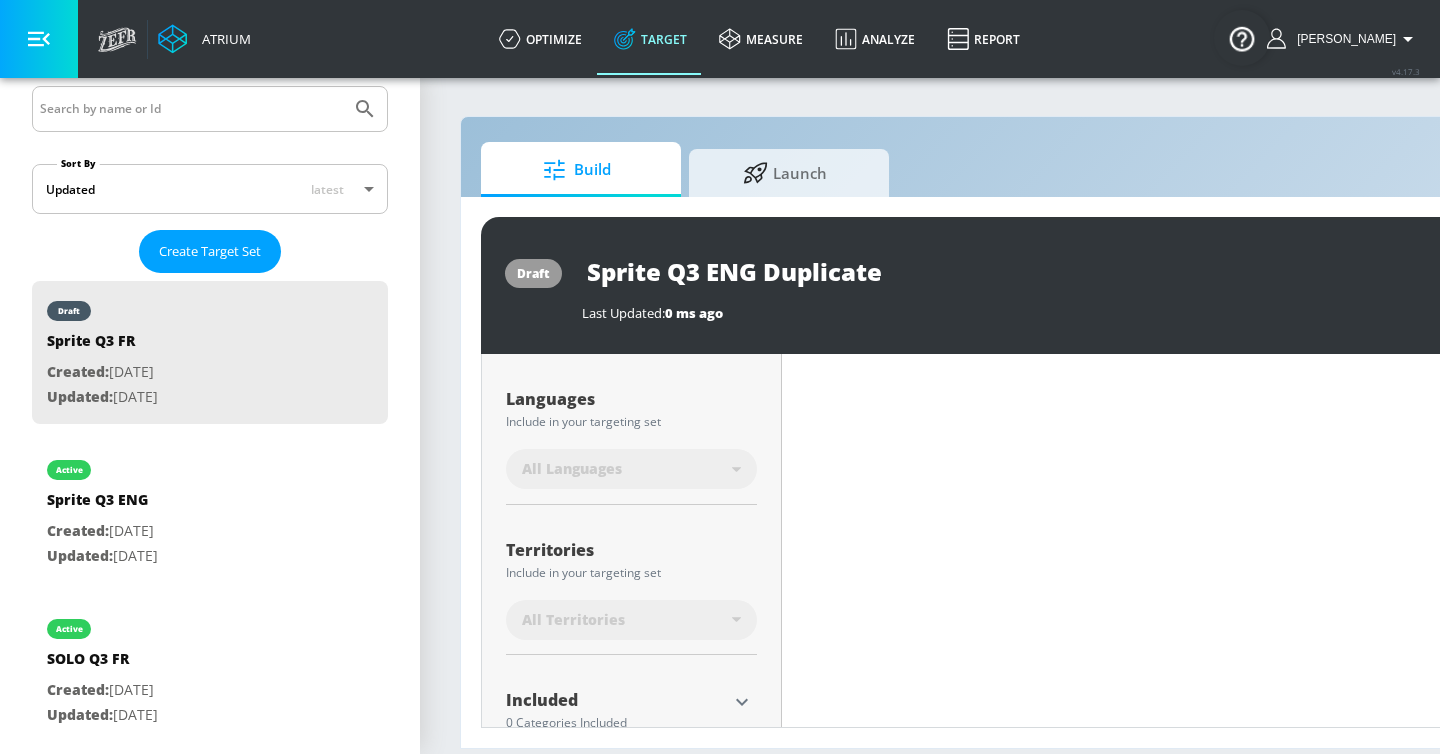 scroll, scrollTop: 343, scrollLeft: 0, axis: vertical 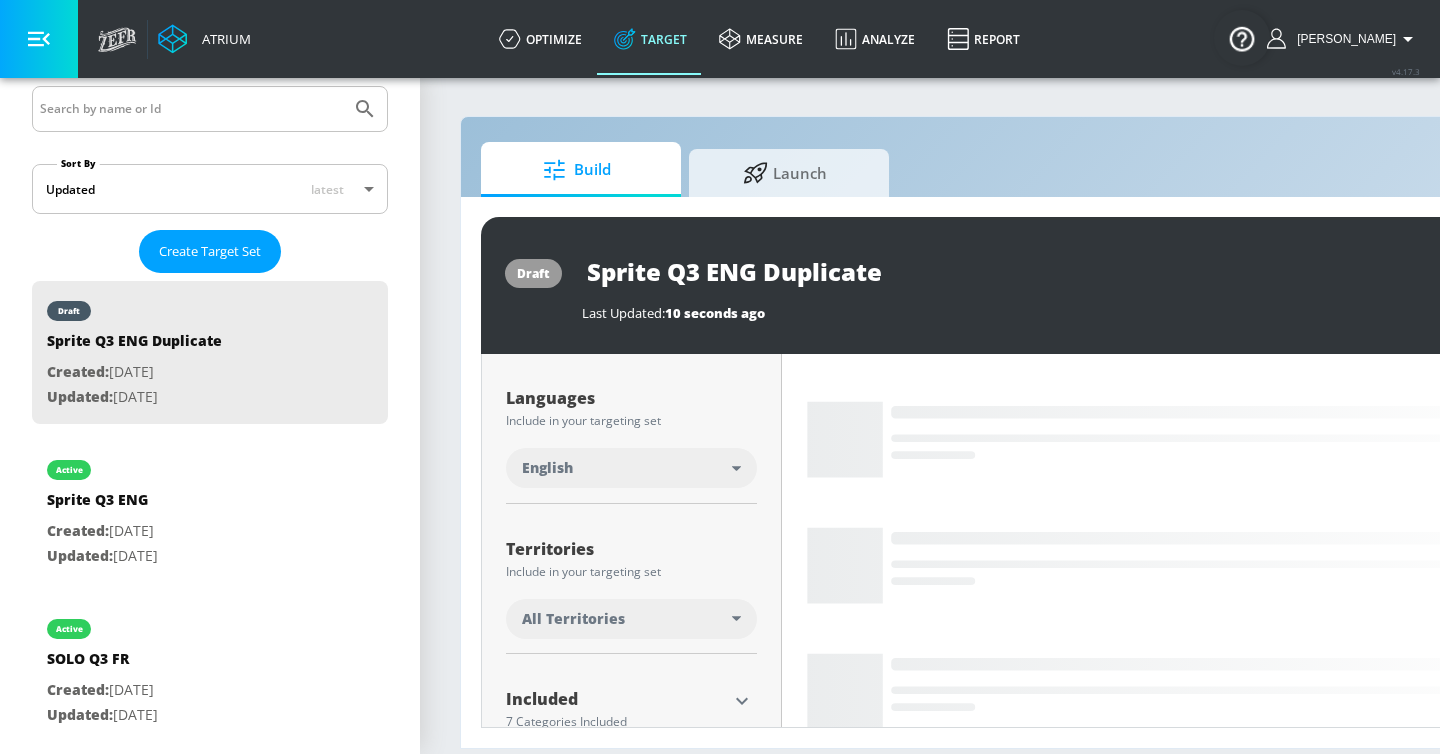 drag, startPoint x: 712, startPoint y: 269, endPoint x: 926, endPoint y: 269, distance: 214 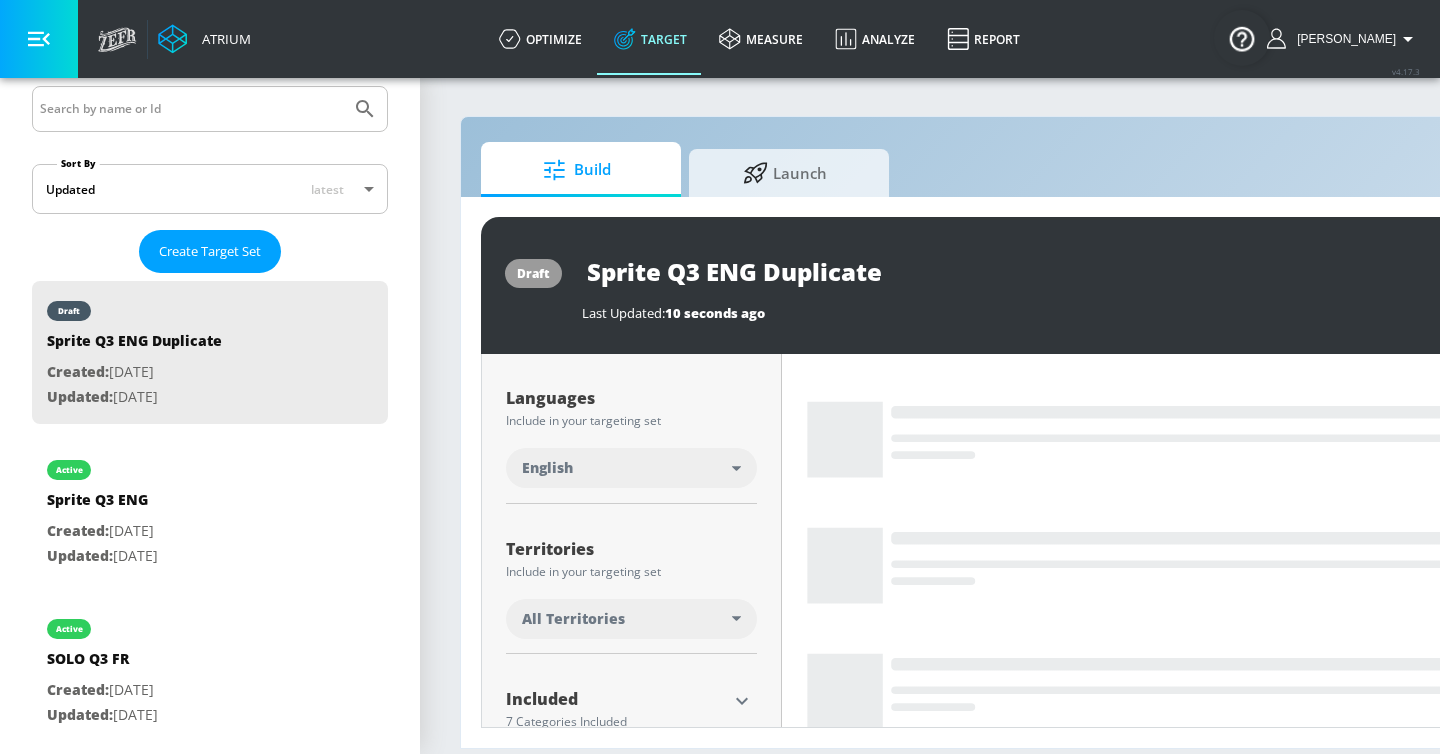click on "Sprite Q3 ENG Duplicate" at bounding box center [832, 271] 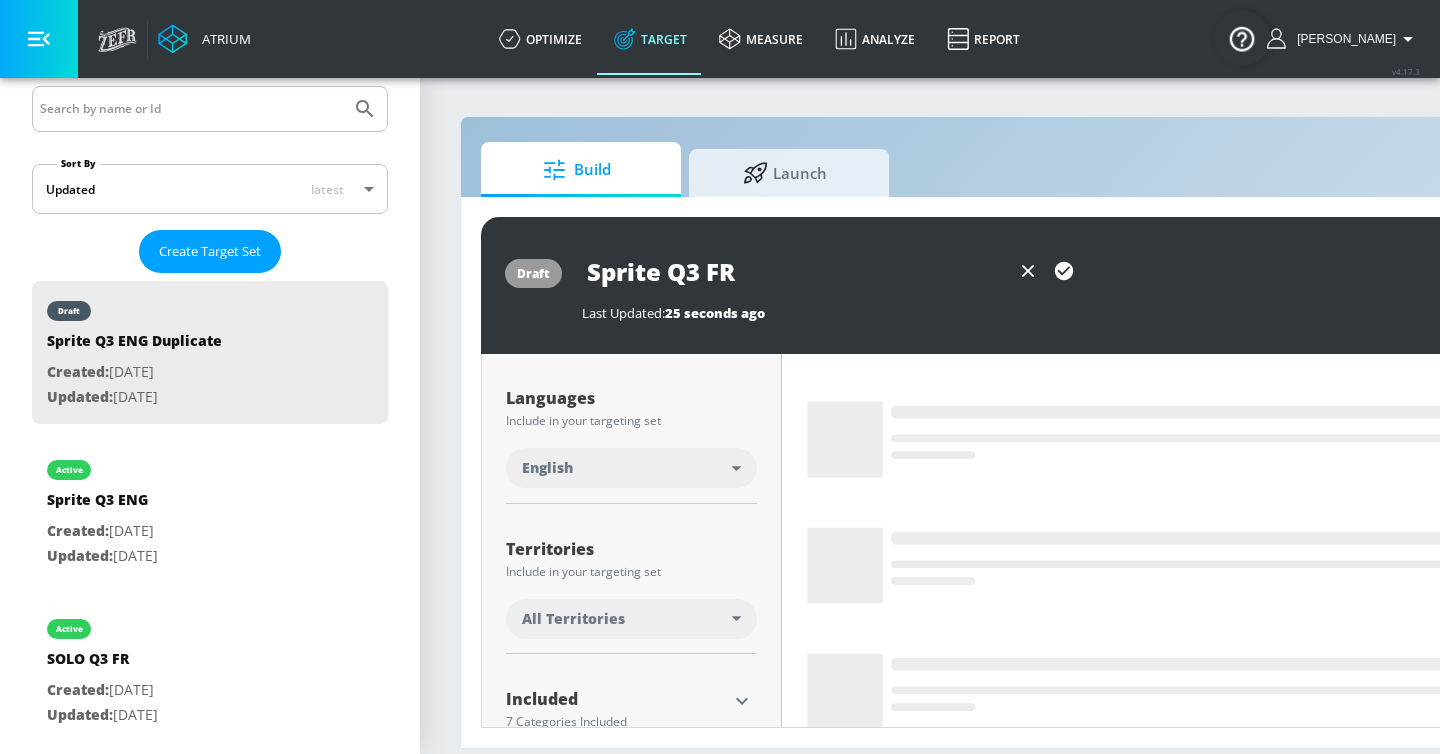type on "Sprite Q3 FR" 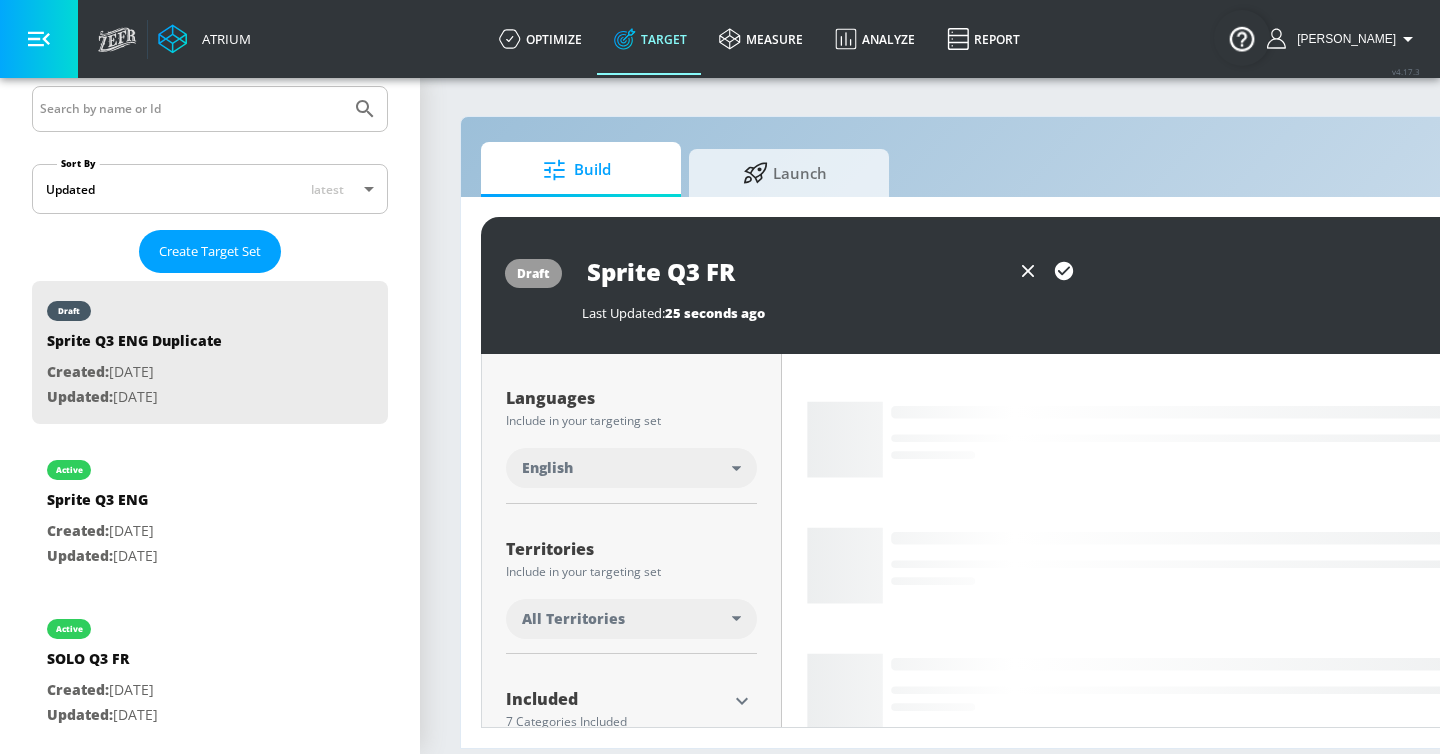 click 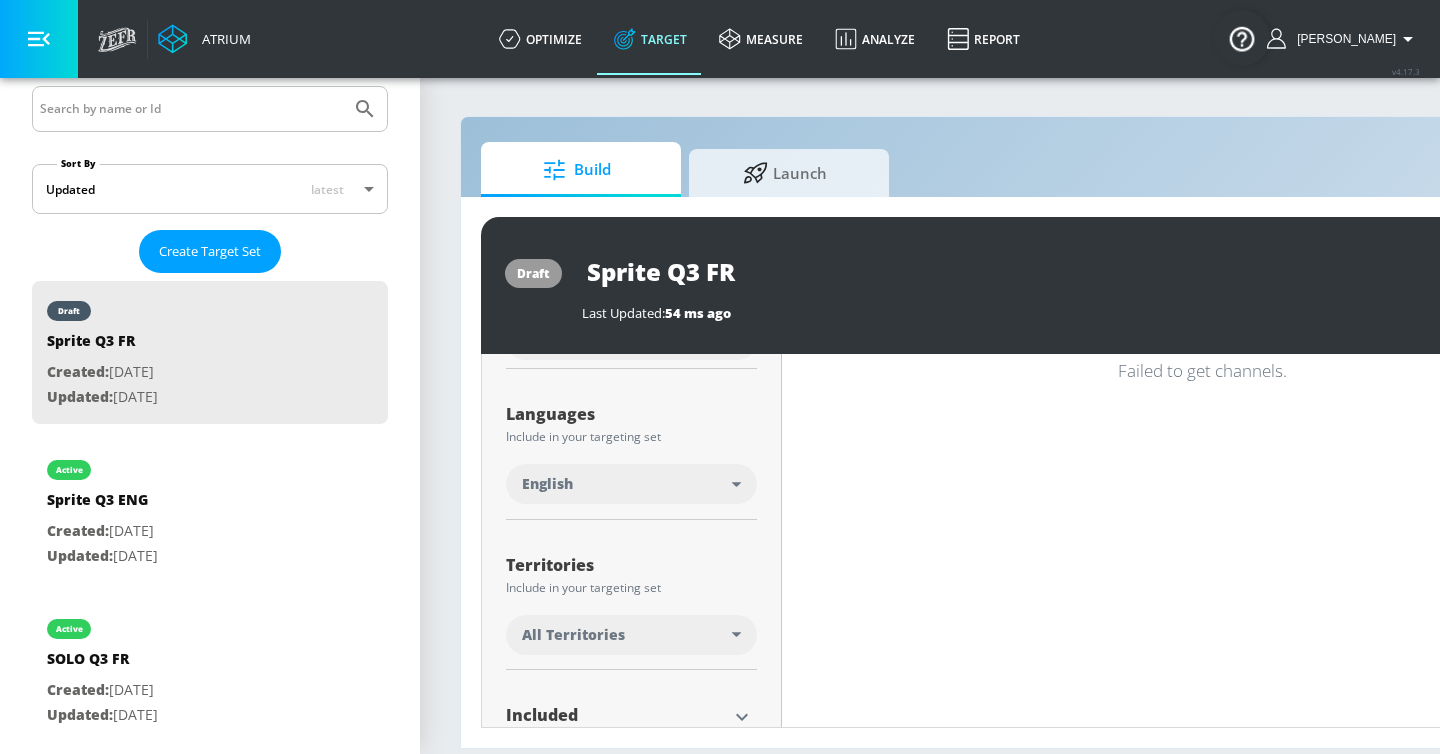 scroll, scrollTop: 310, scrollLeft: 0, axis: vertical 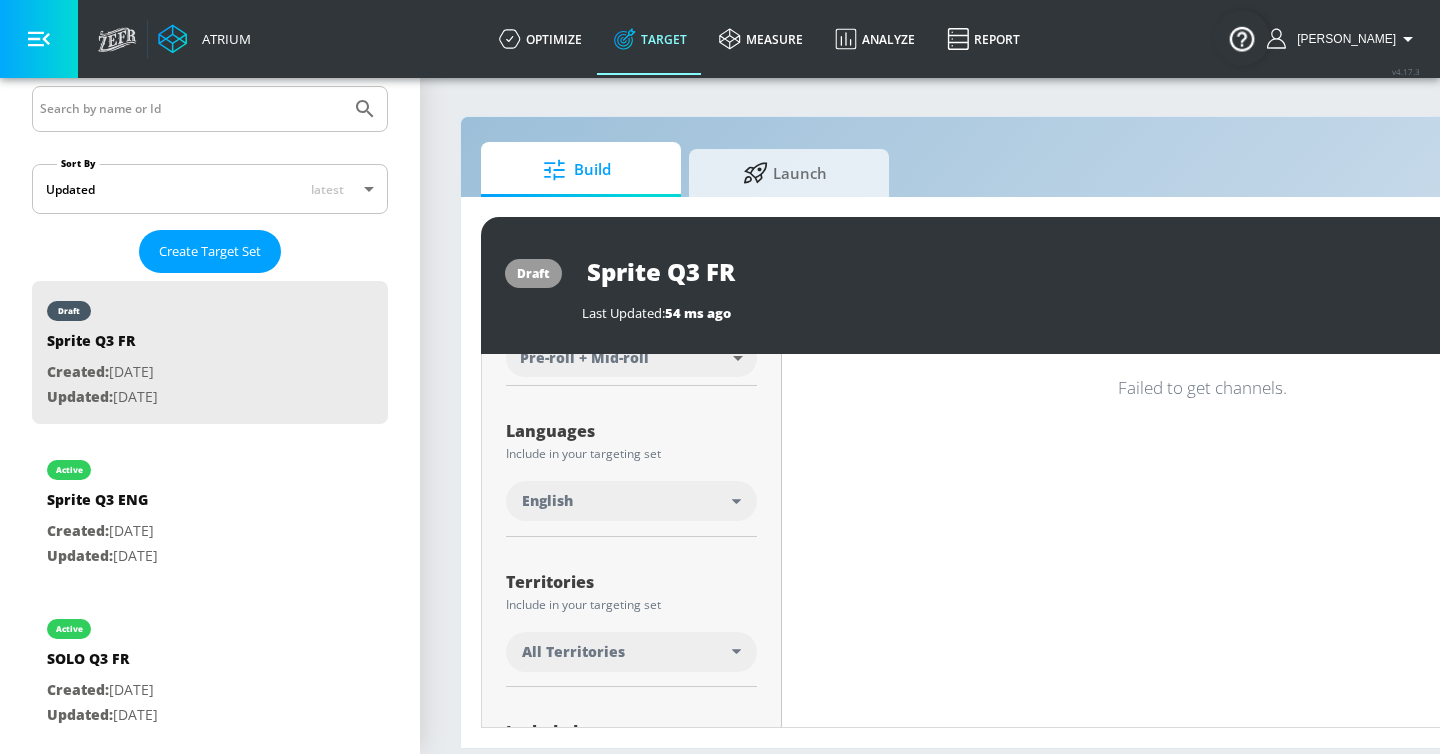 click on "English" at bounding box center (627, 501) 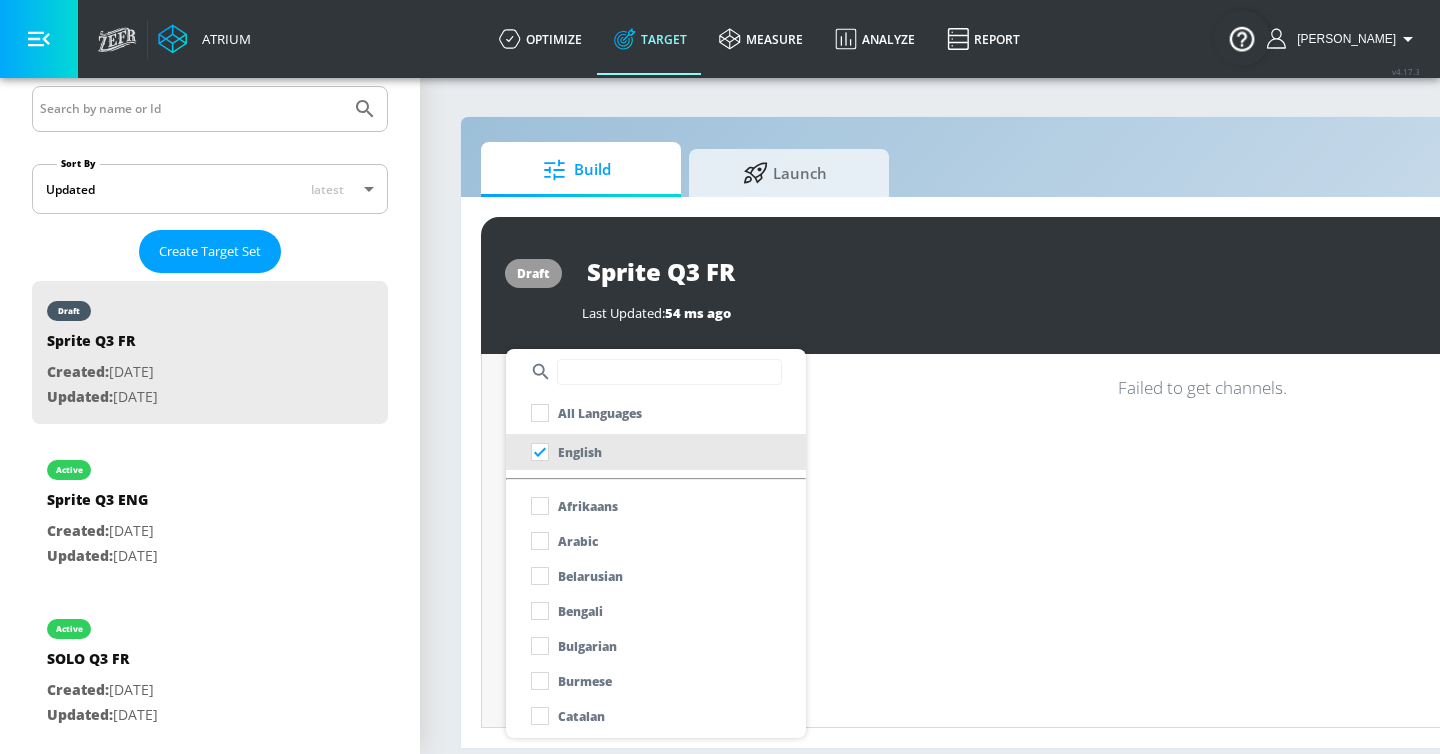click at bounding box center (669, 372) 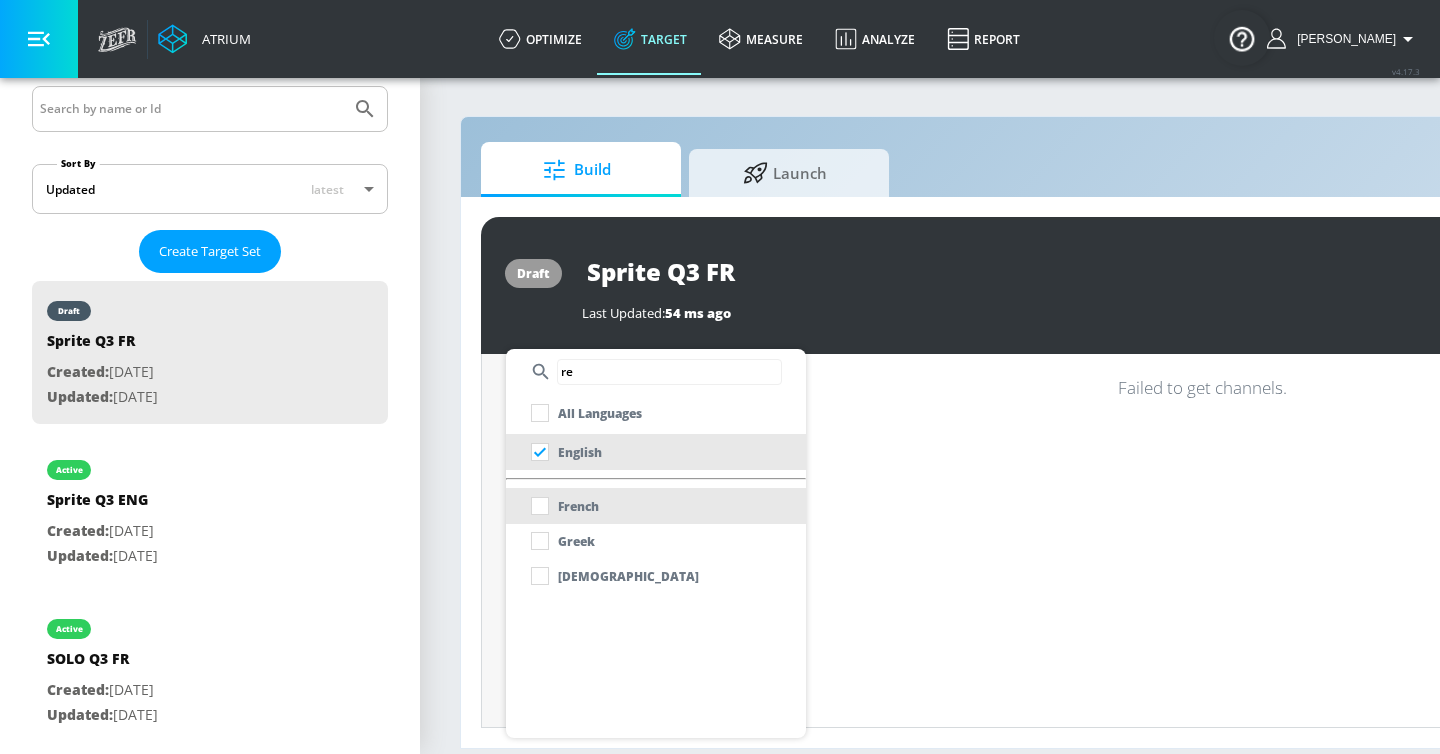 type on "re" 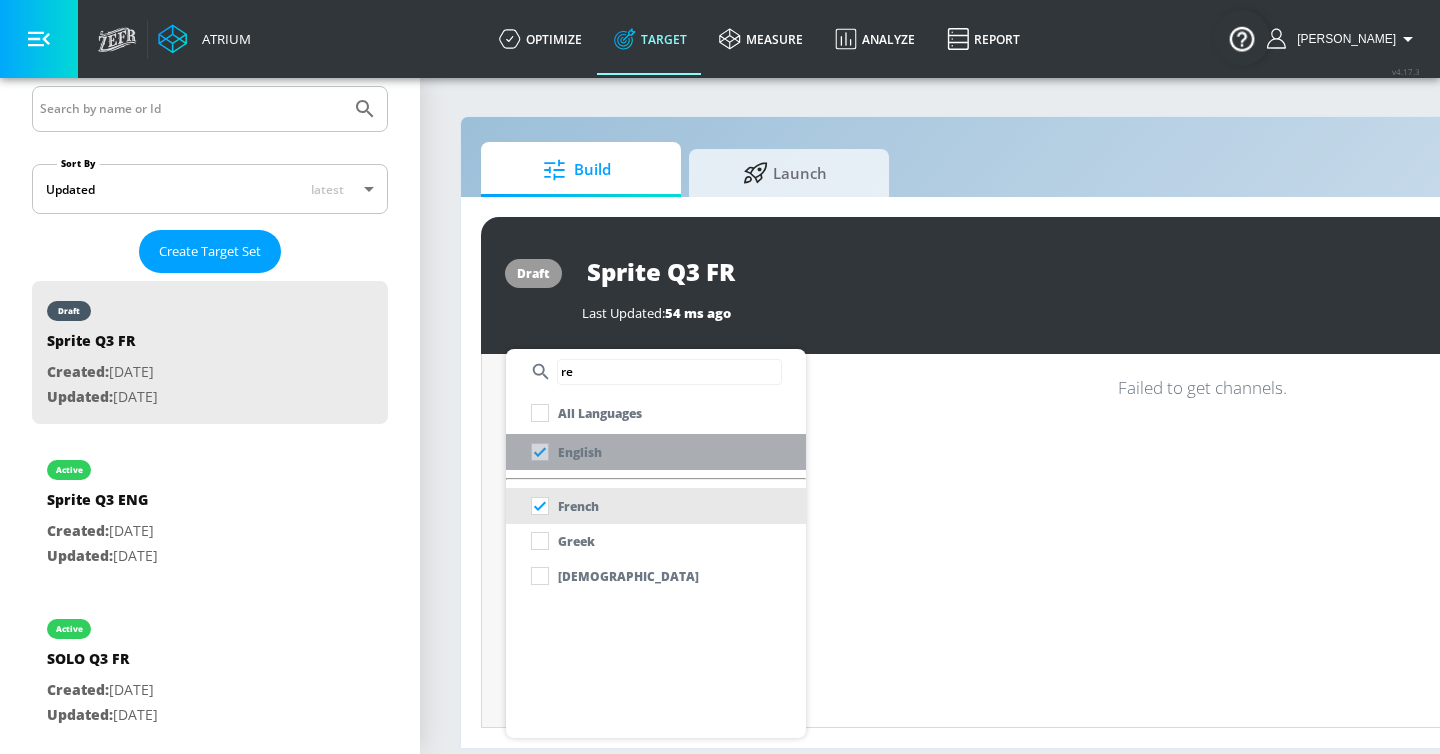 click on "English" at bounding box center (580, 452) 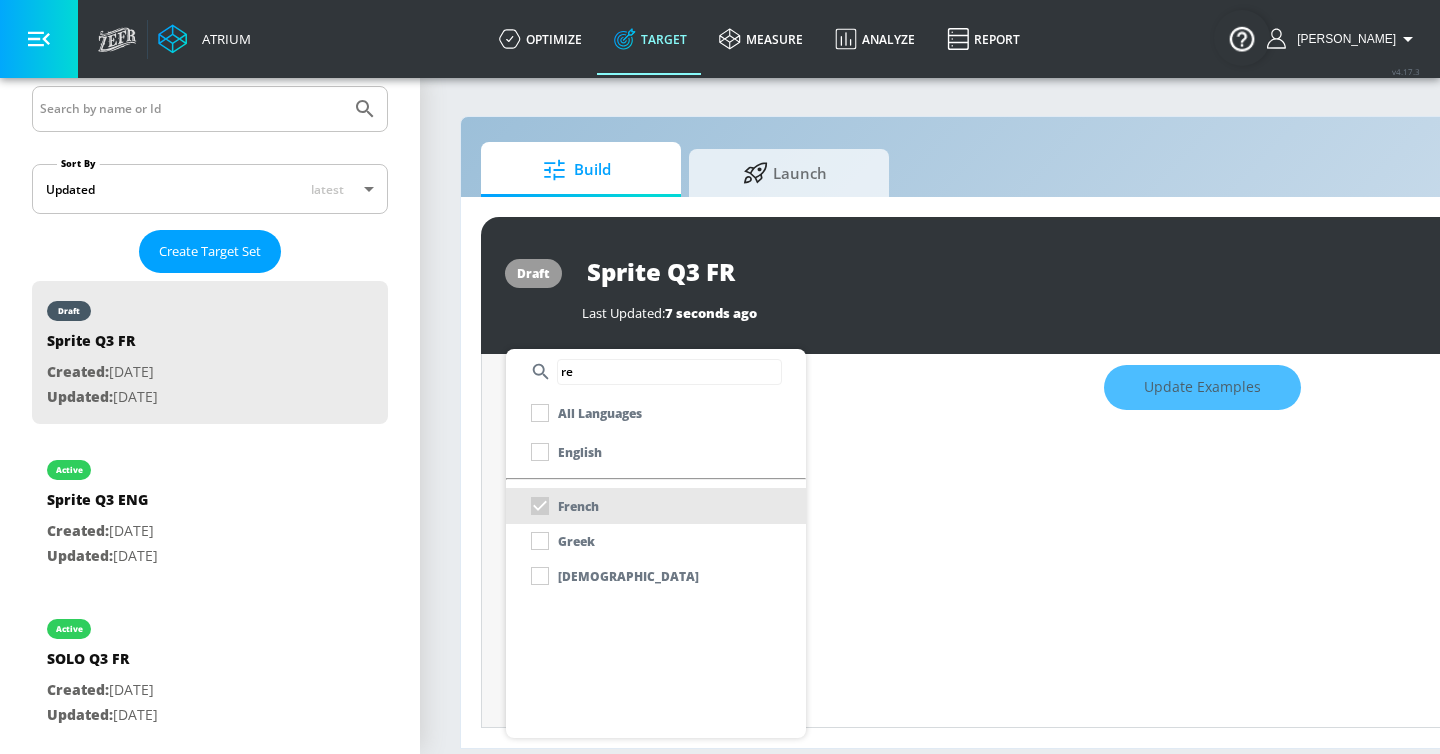 scroll, scrollTop: 327, scrollLeft: 0, axis: vertical 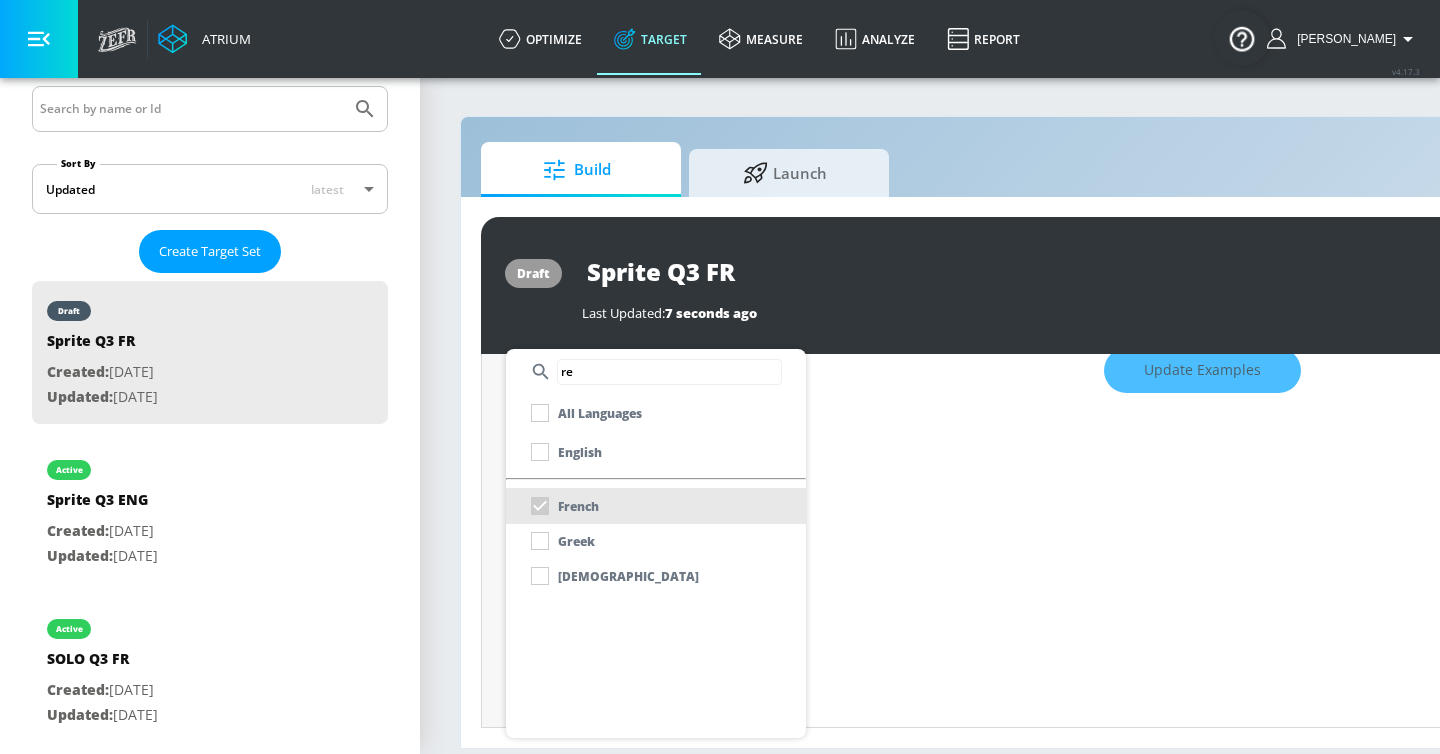 click at bounding box center (720, 377) 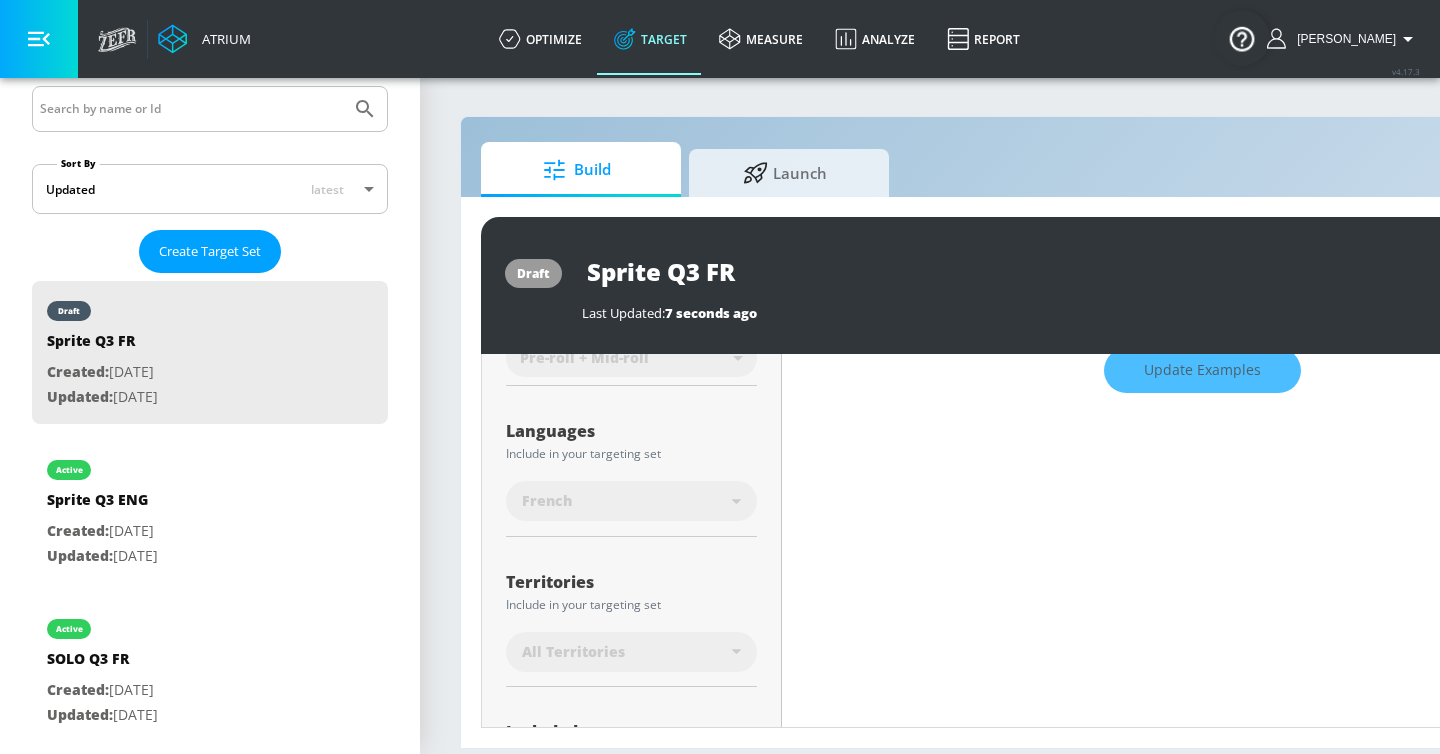 click at bounding box center (39, 39) 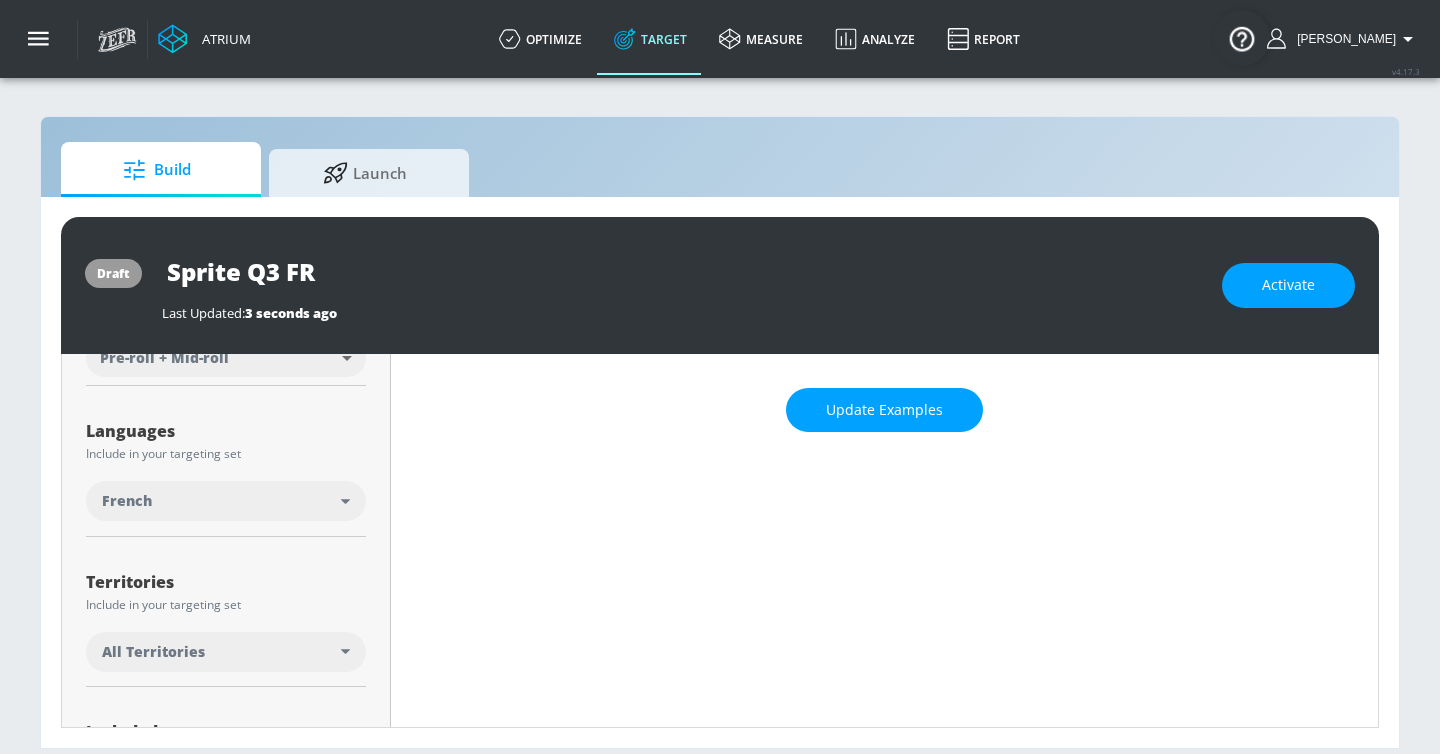 scroll, scrollTop: 0, scrollLeft: 0, axis: both 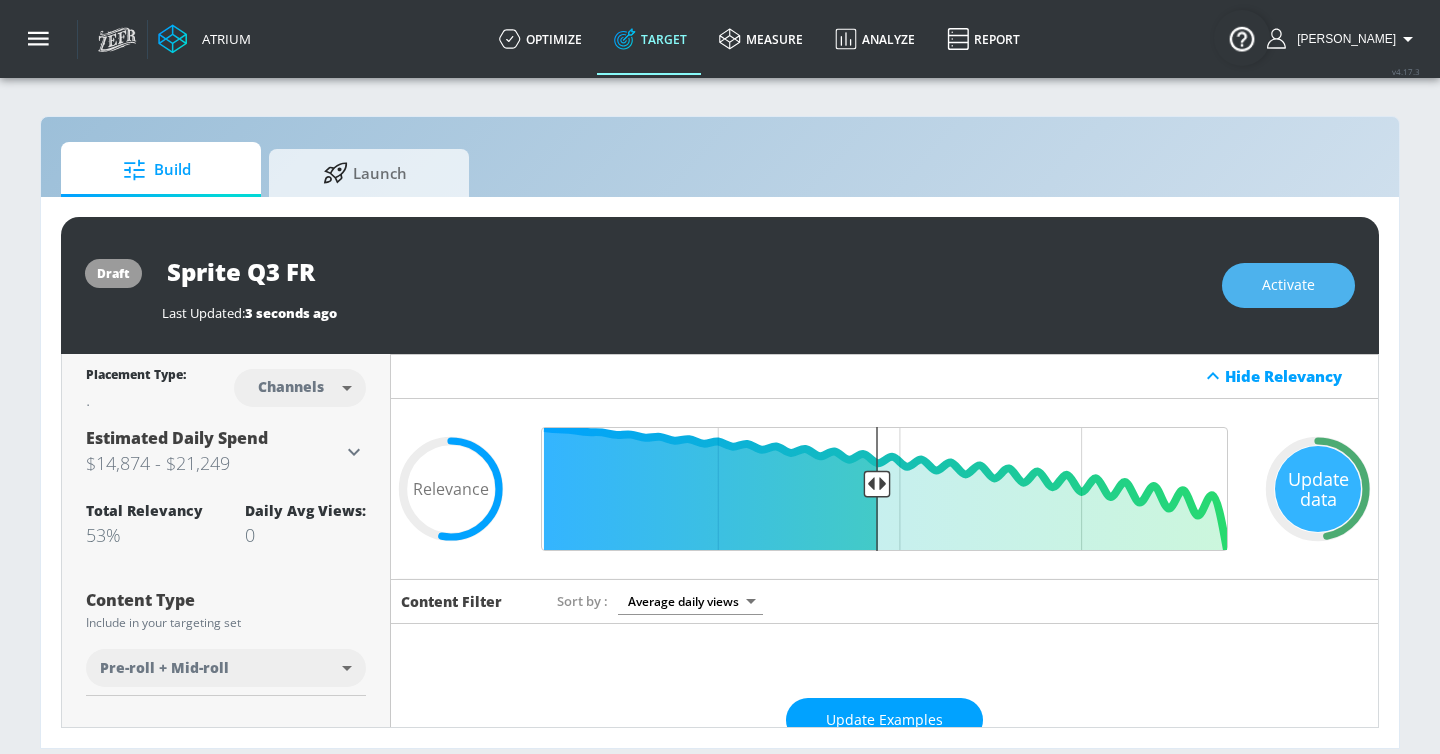 click on "Activate" at bounding box center [1288, 285] 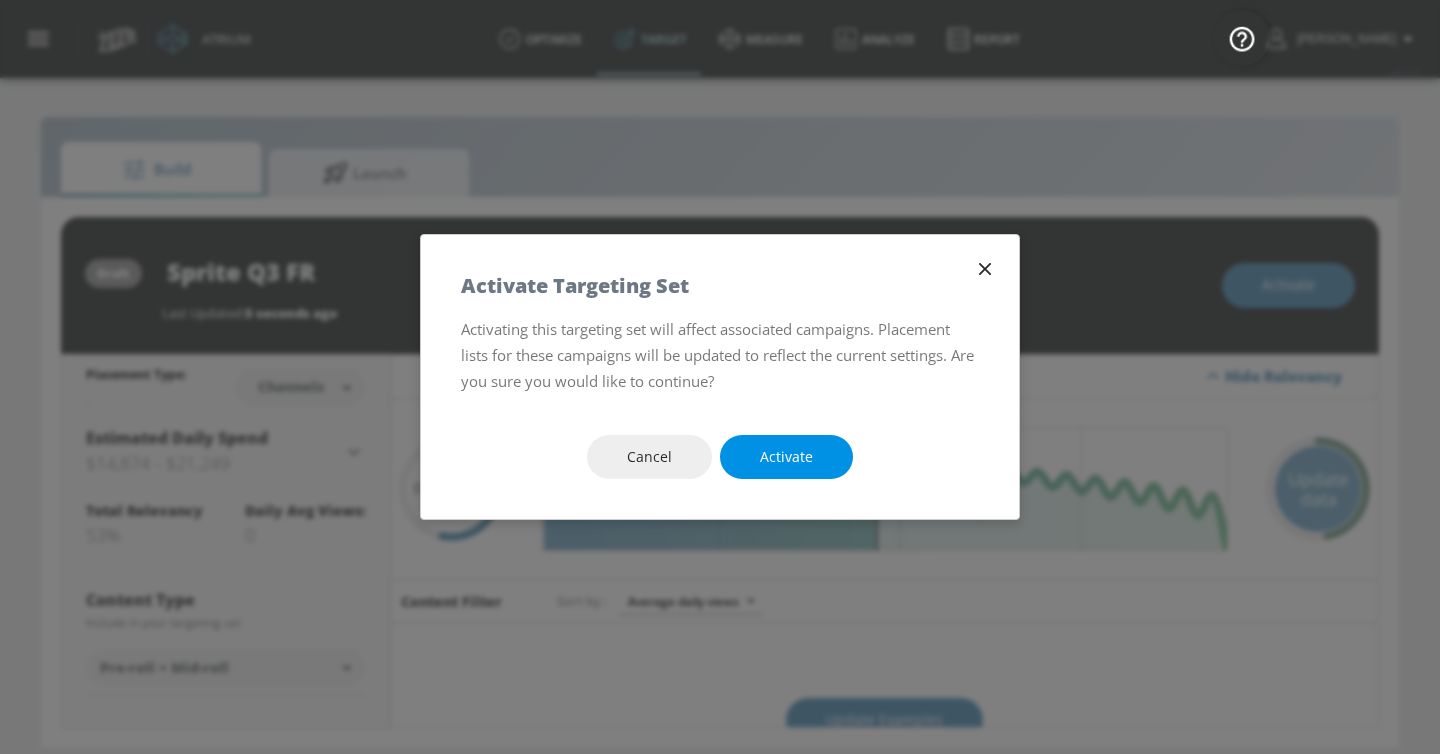 click on "Activate" at bounding box center [786, 457] 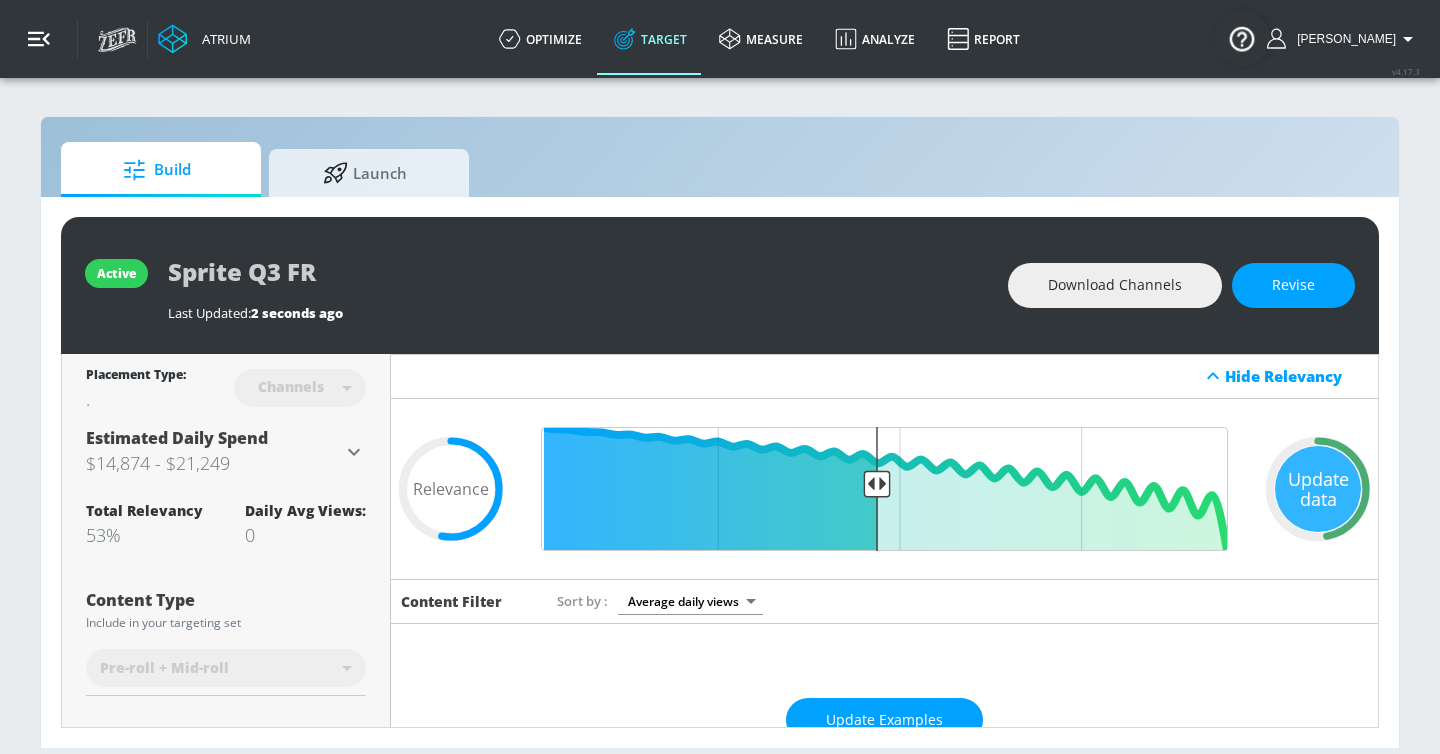click at bounding box center [39, 39] 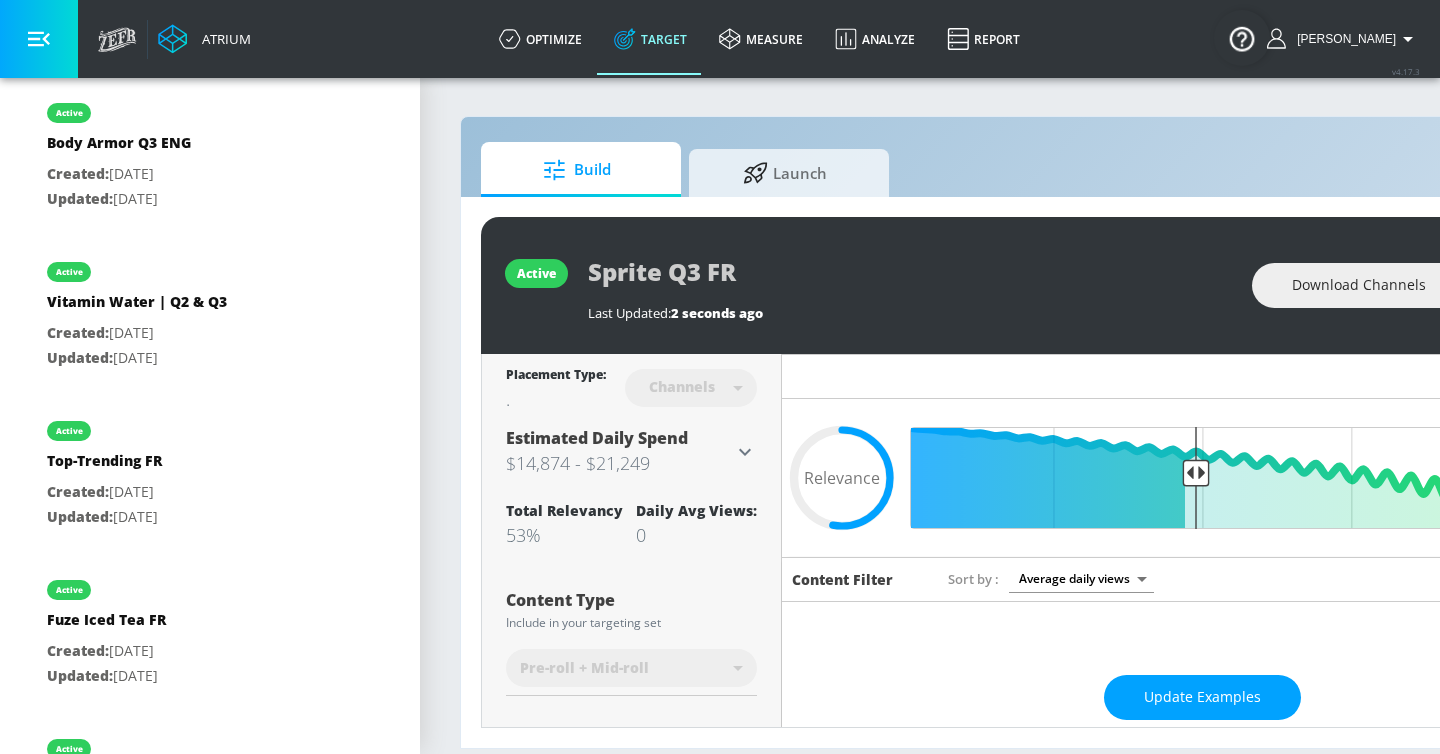 scroll, scrollTop: 4067, scrollLeft: 0, axis: vertical 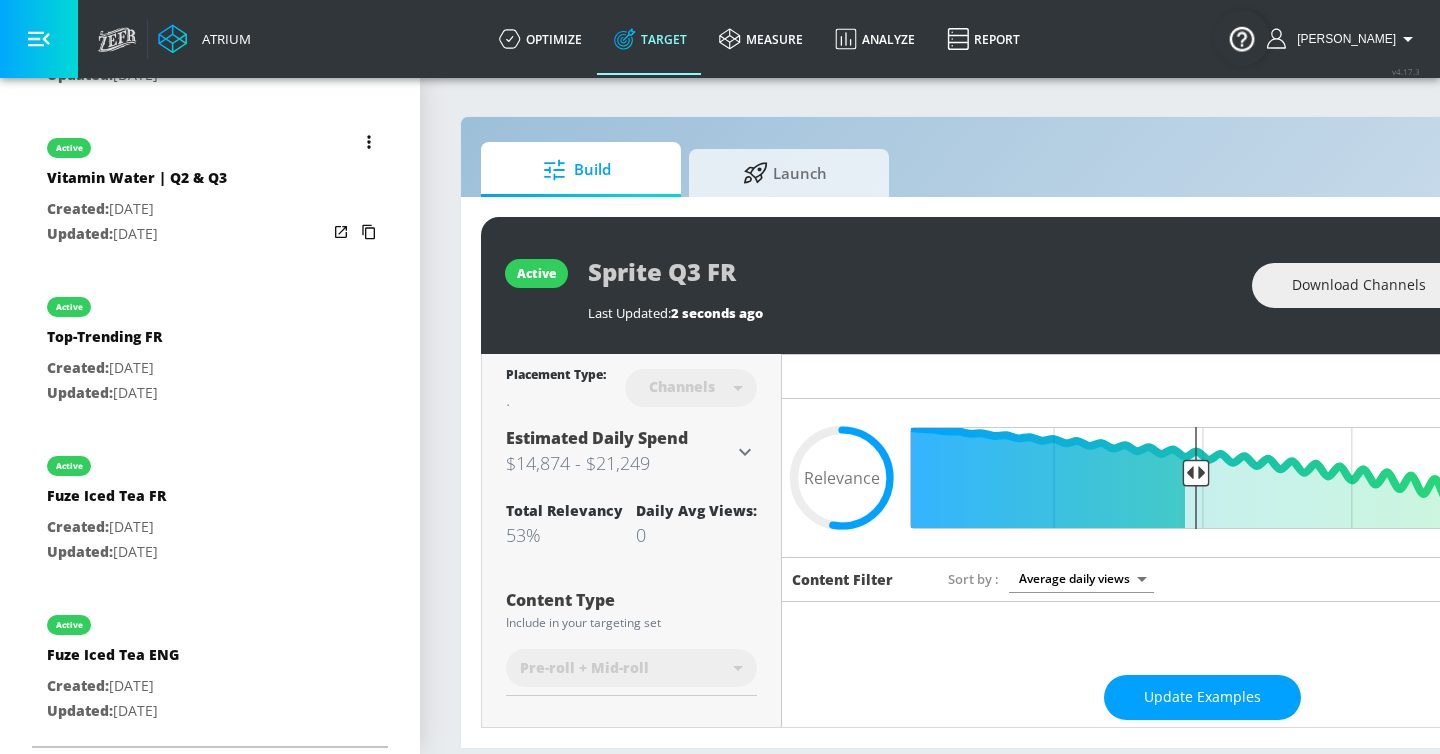 click on "active Top-Trending FR Created:  Apr. 14, 2025 Updated:  Apr. 14, 2025" at bounding box center [210, 348] 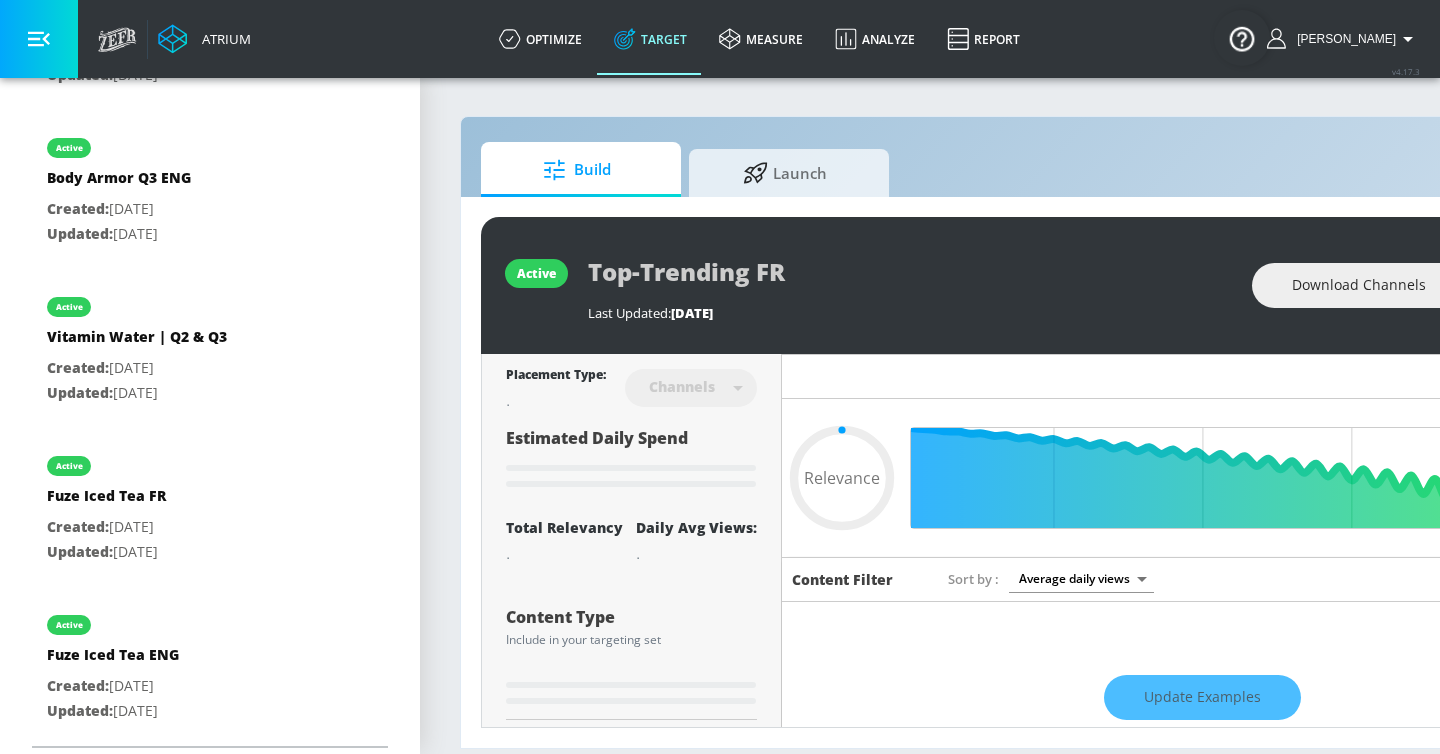 type on "0.37" 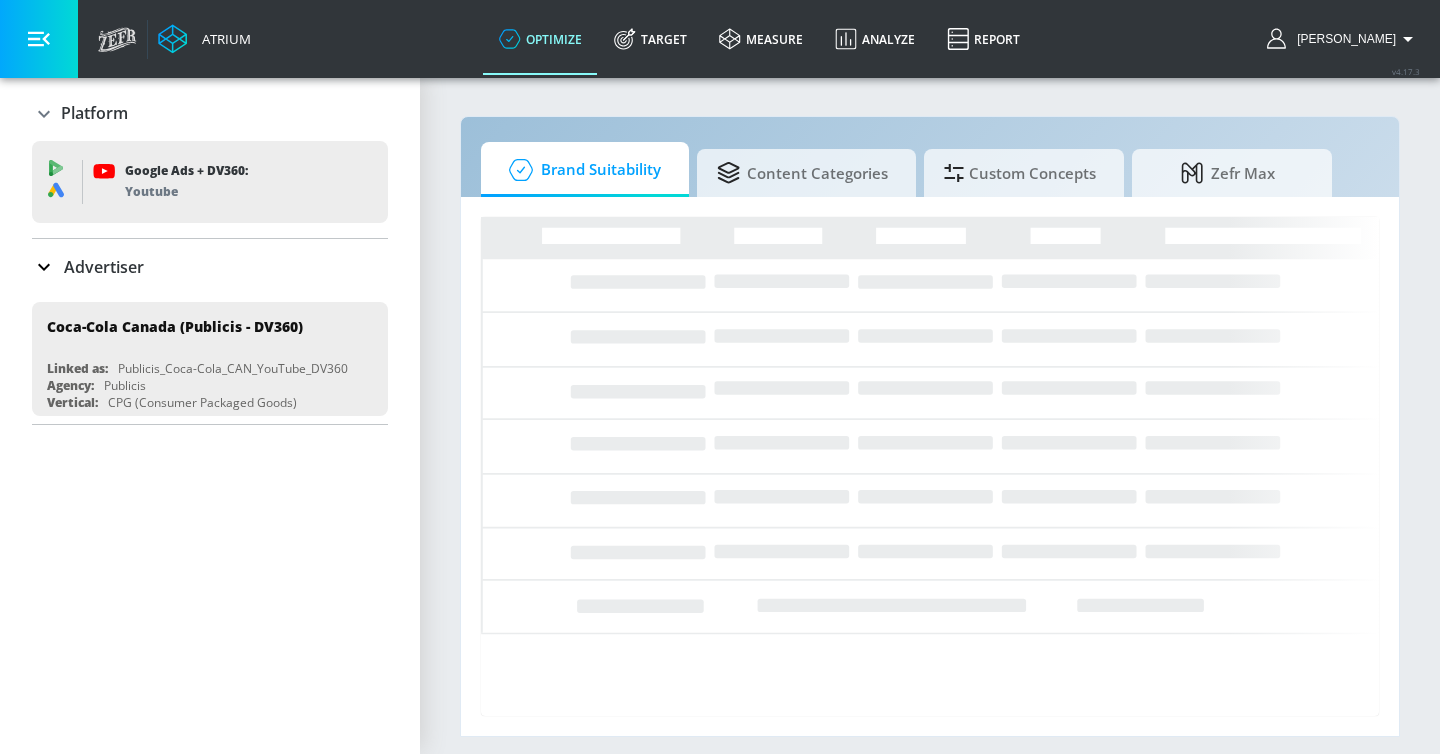 scroll, scrollTop: 0, scrollLeft: 0, axis: both 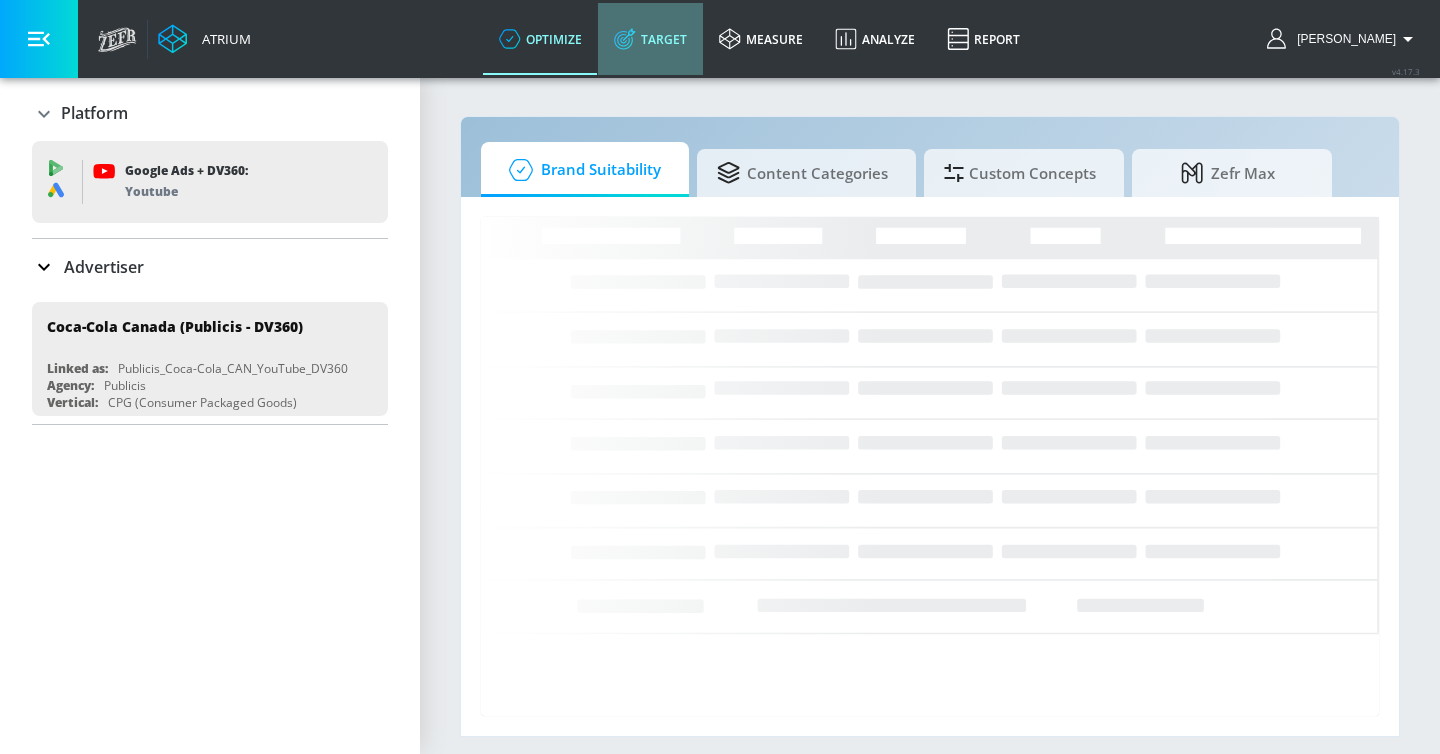 click on "Target" at bounding box center (650, 39) 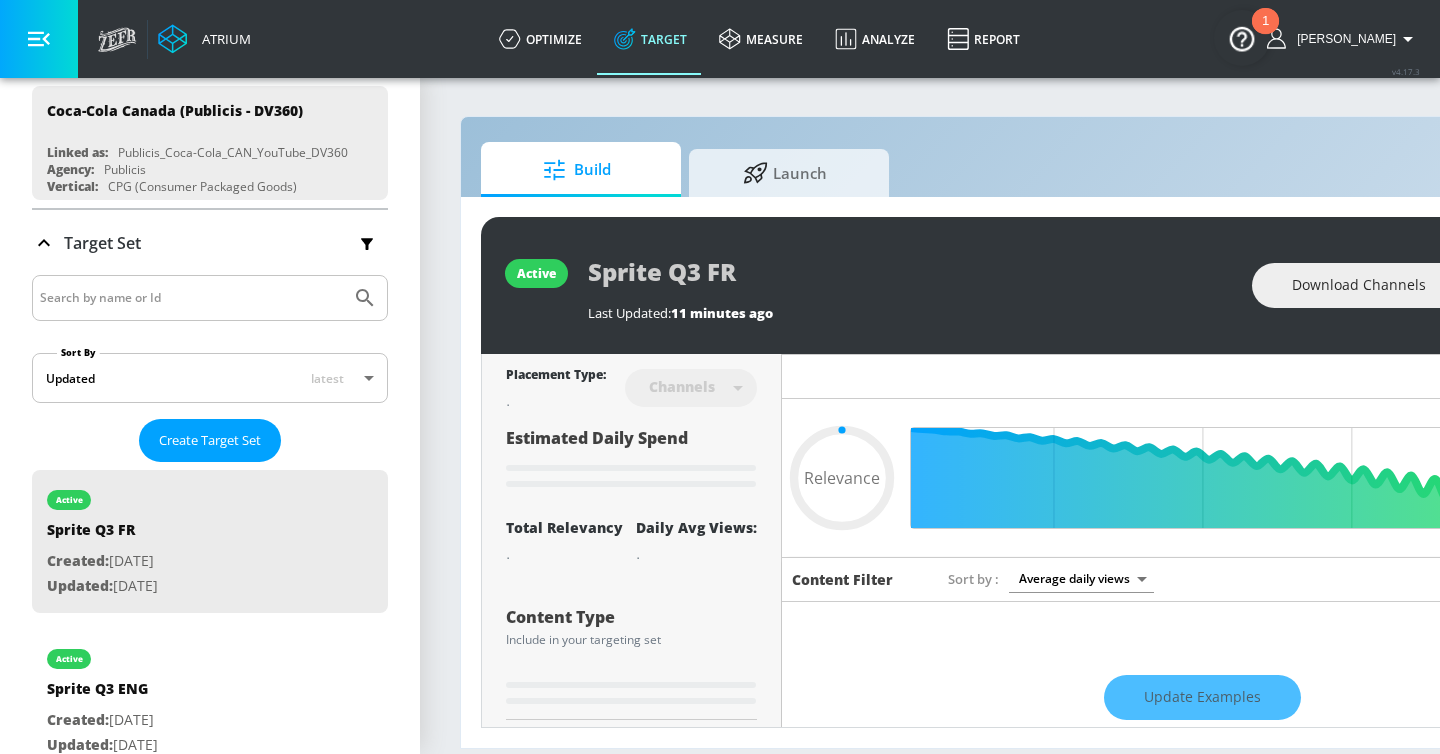 type on "0.05" 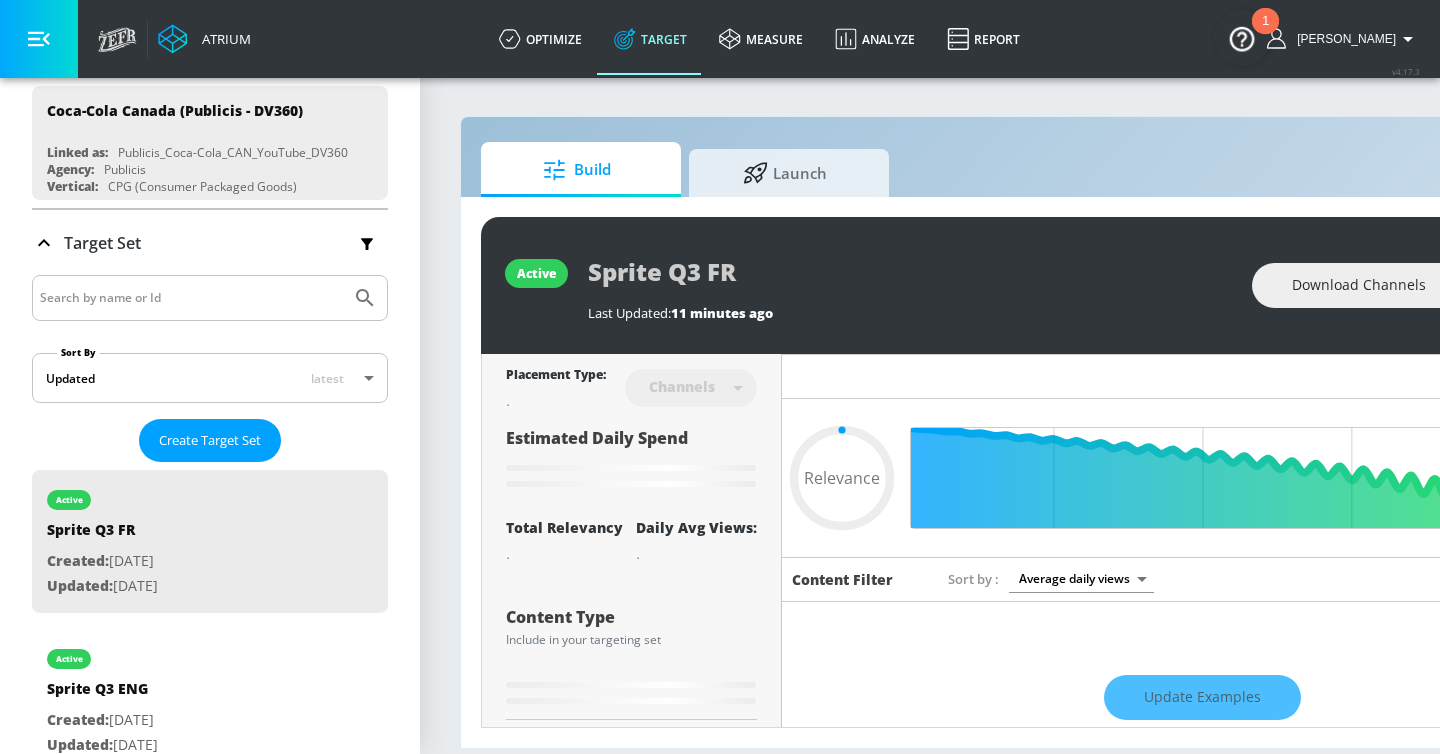 scroll, scrollTop: 240, scrollLeft: 0, axis: vertical 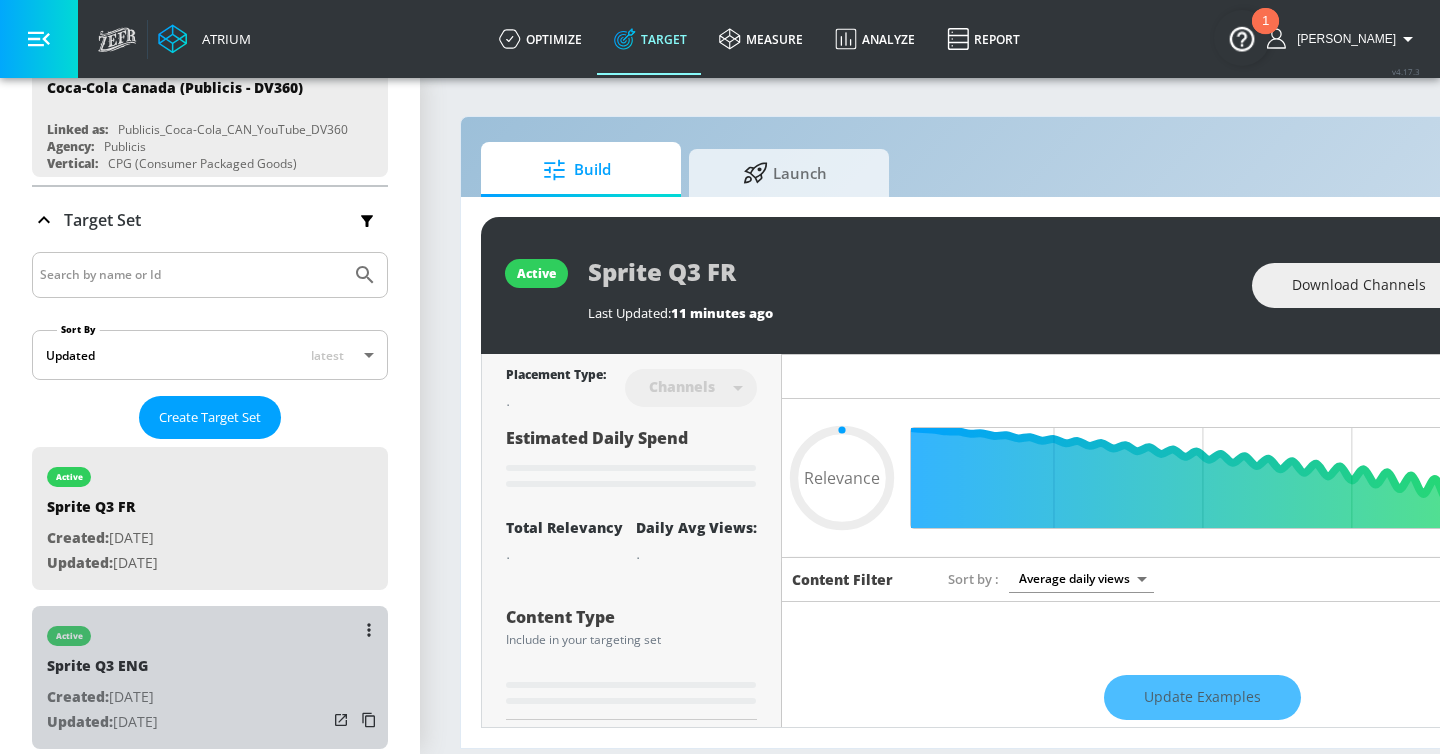 click on "active Sprite Q3 ENG Created:  Jul. 24, 2025 Updated:  Jul. 24, 2025" at bounding box center [210, 677] 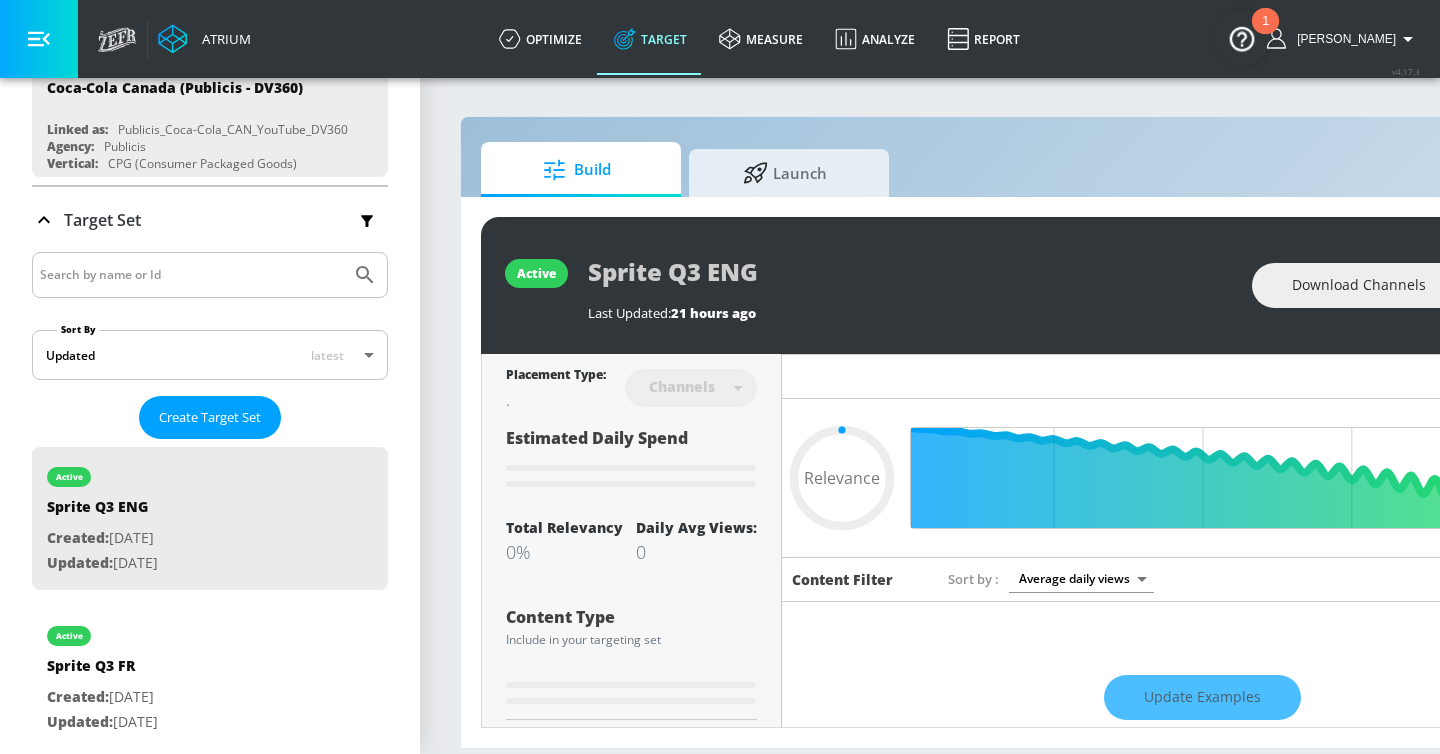 type on "0.53" 